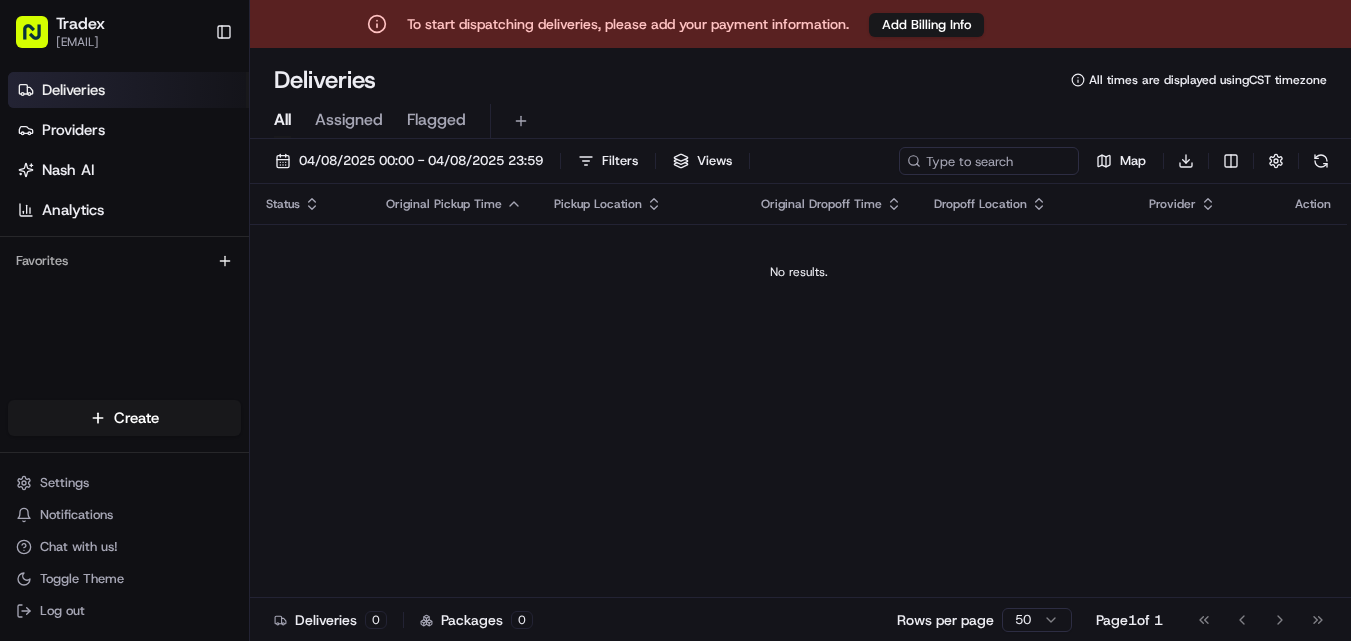 scroll, scrollTop: 0, scrollLeft: 0, axis: both 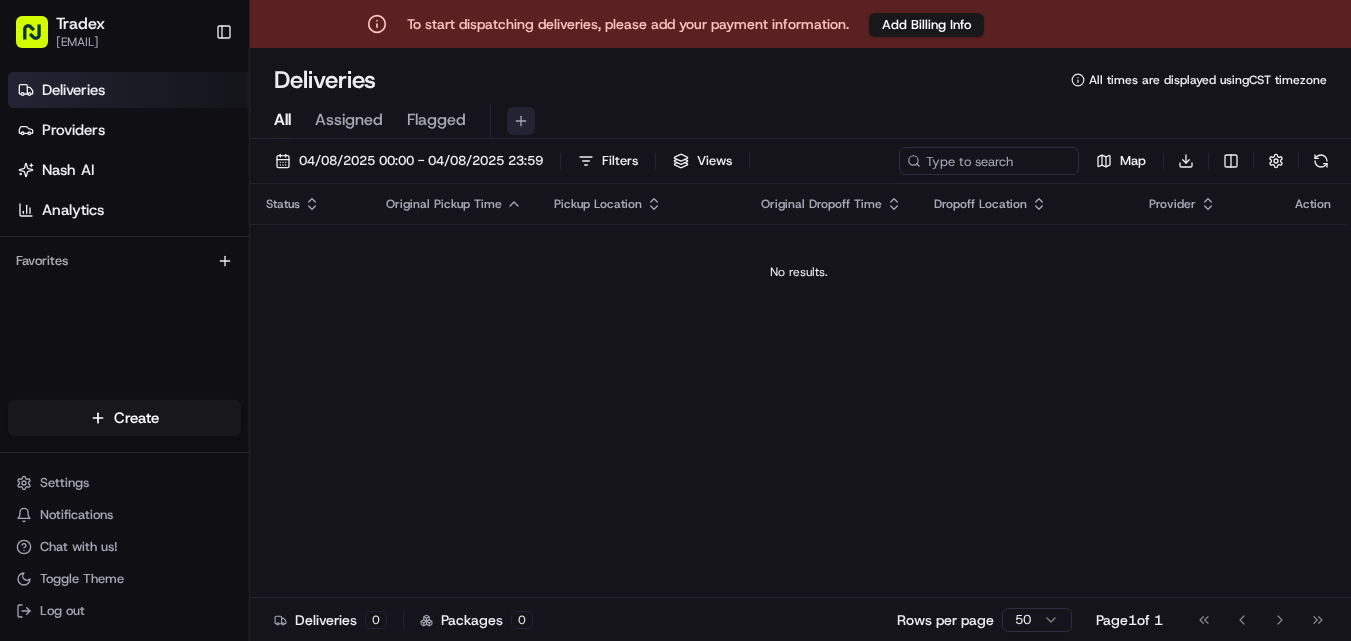 click at bounding box center [521, 121] 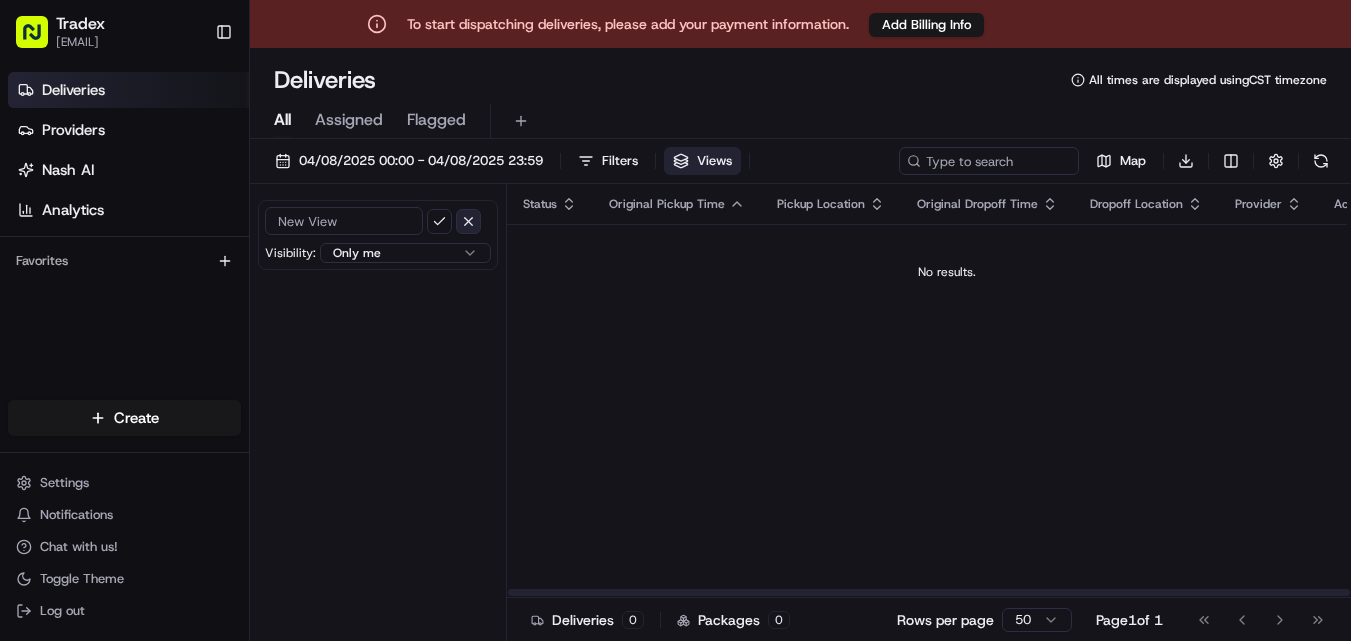 click at bounding box center (468, 221) 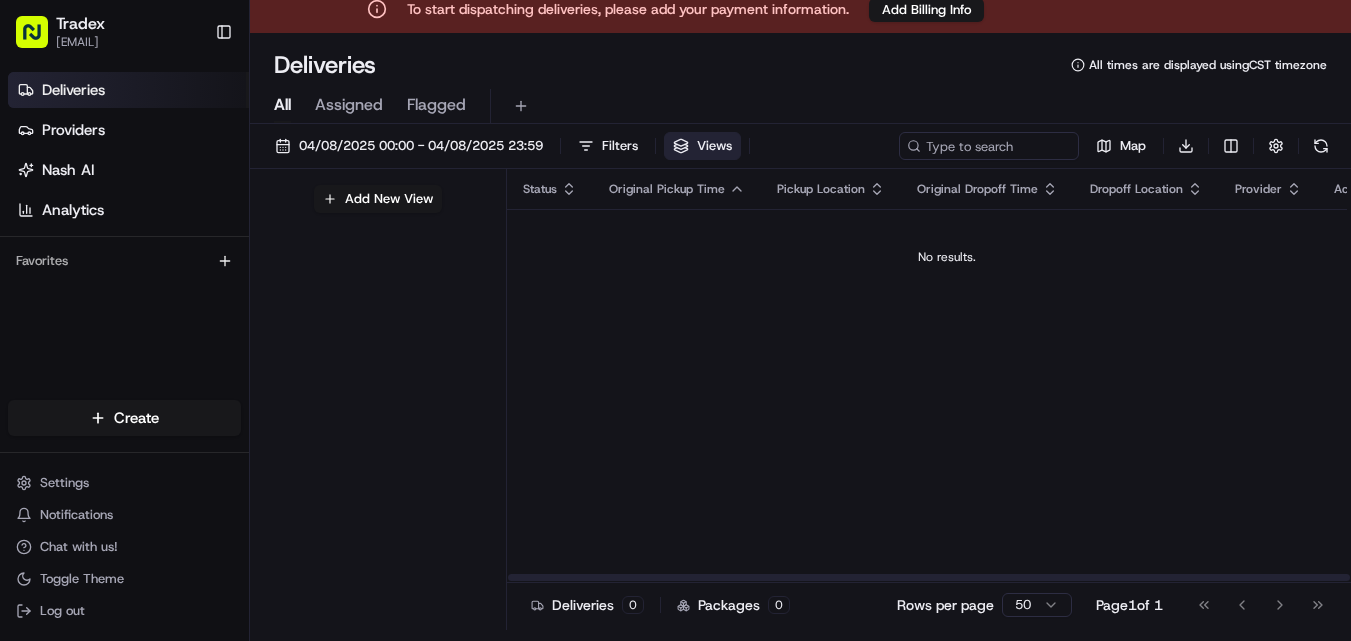 scroll, scrollTop: 0, scrollLeft: 0, axis: both 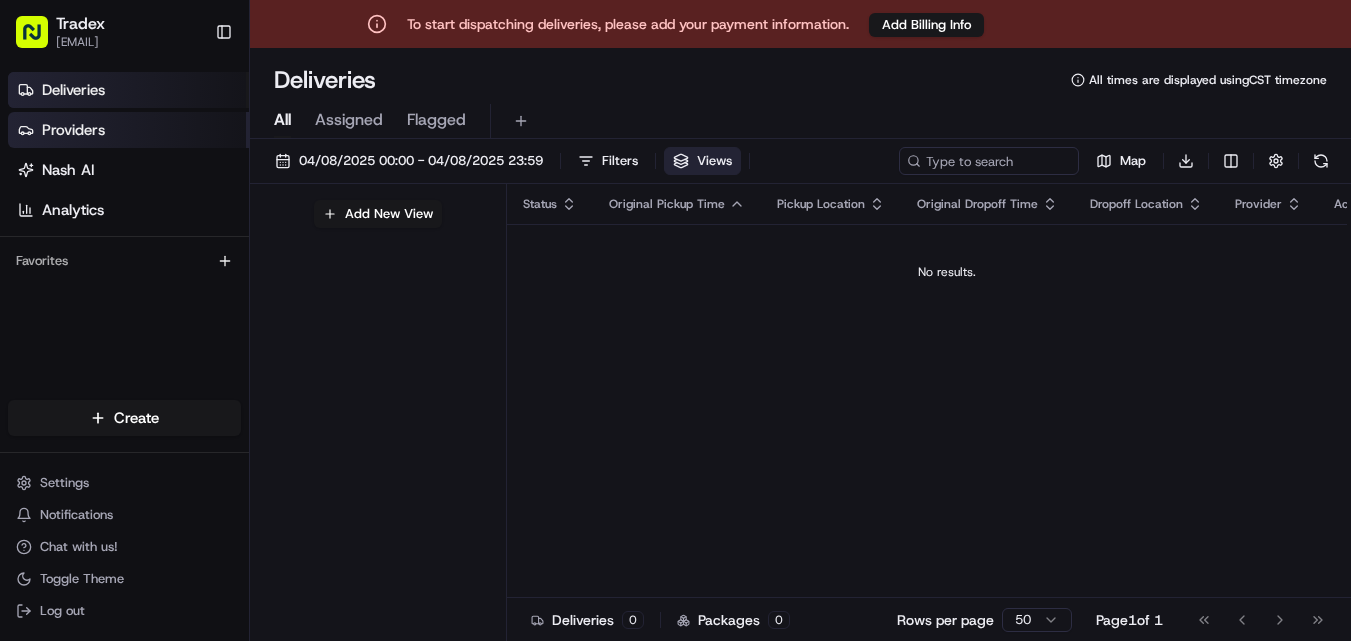 click on "Providers" at bounding box center (128, 130) 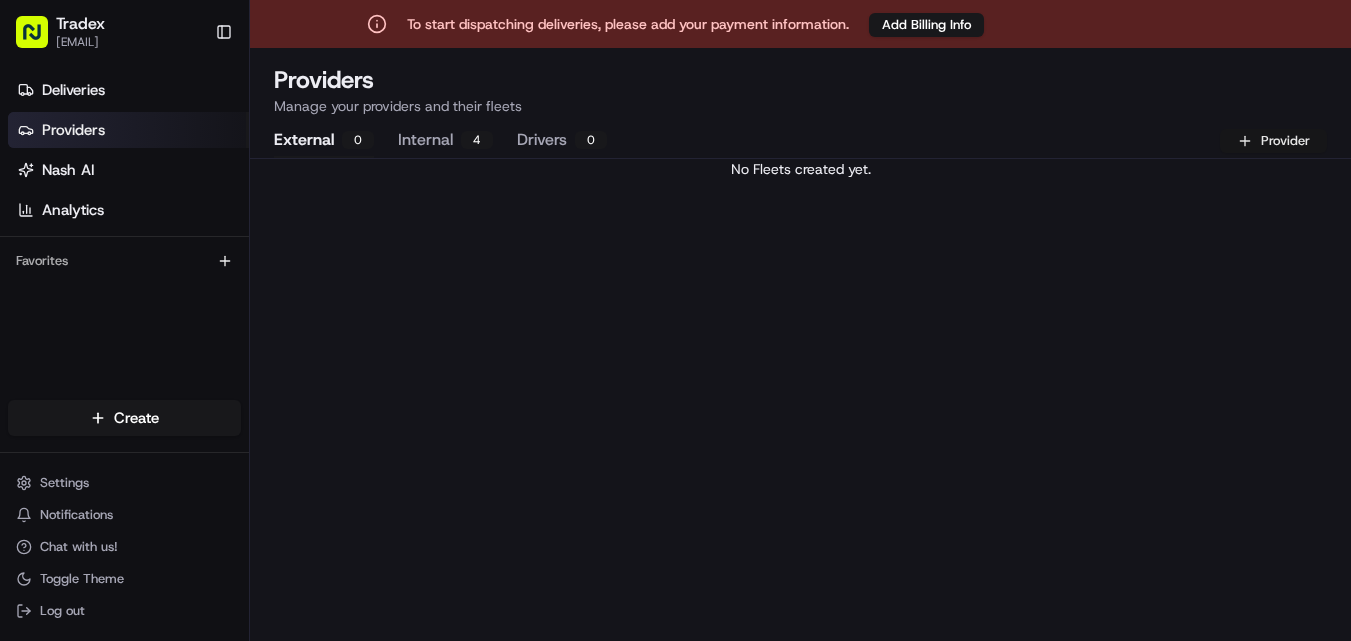 click on "Provider" at bounding box center (1273, 141) 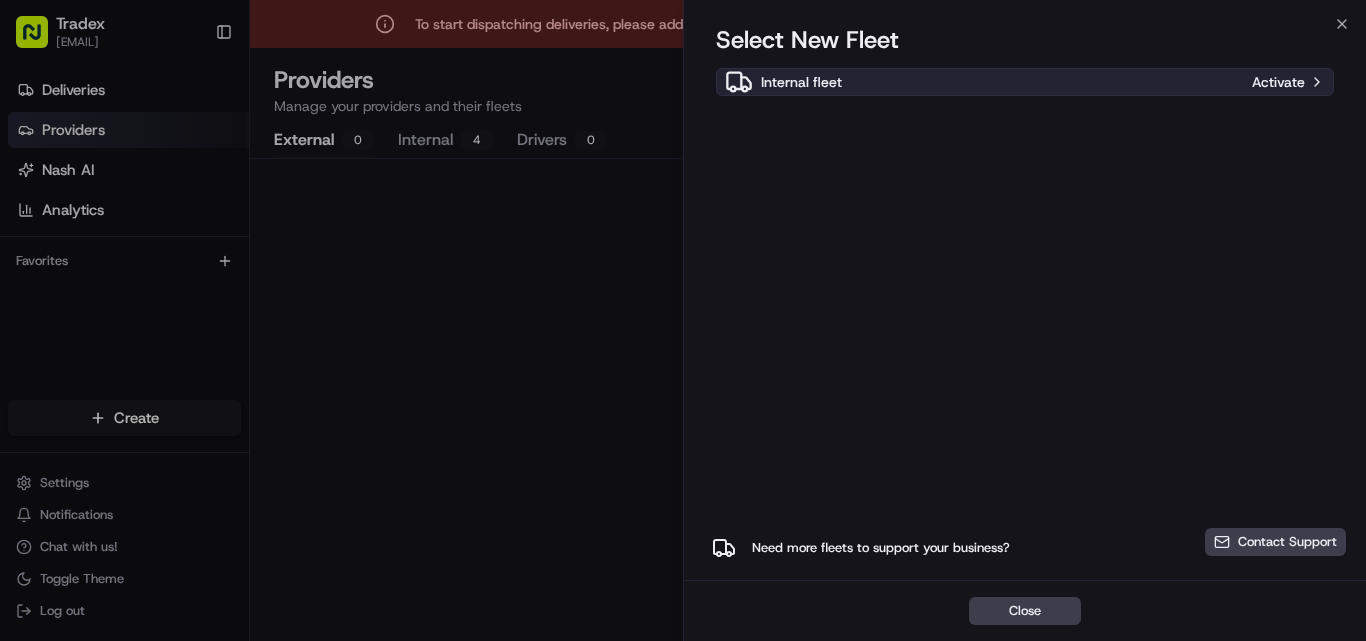 click on "Internal fleet" at bounding box center [984, 82] 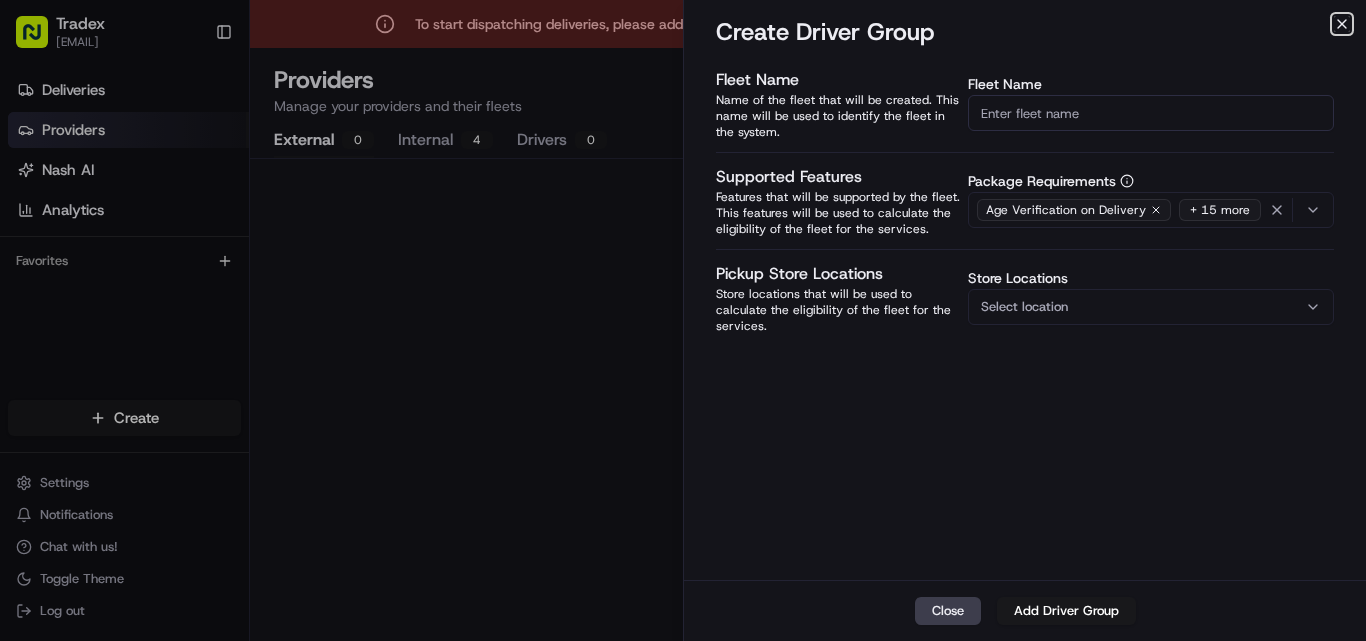 click 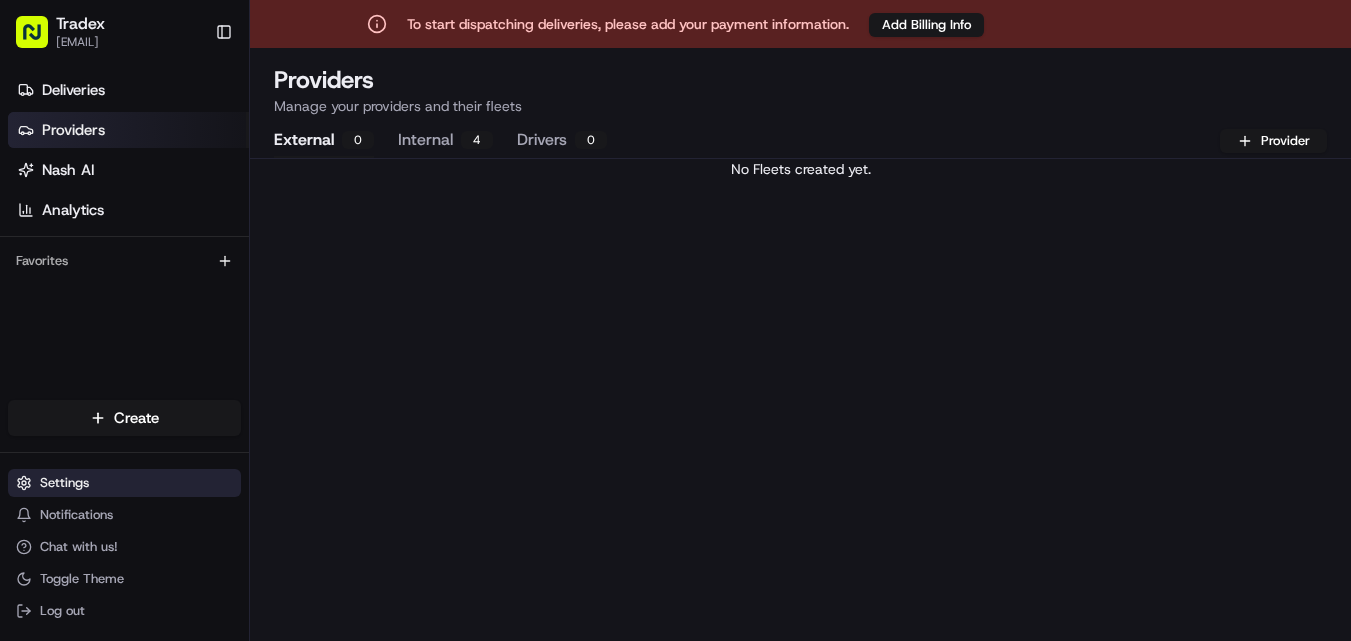 click on "Settings" at bounding box center [64, 483] 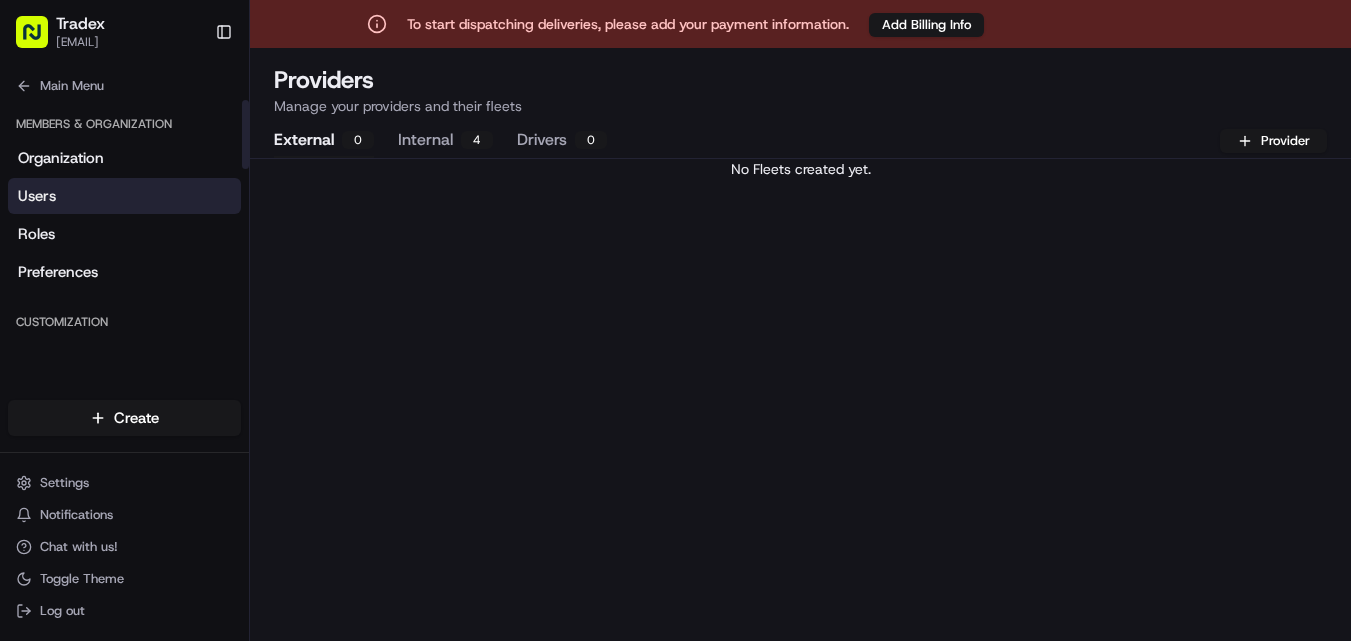 click on "Users" at bounding box center (37, 196) 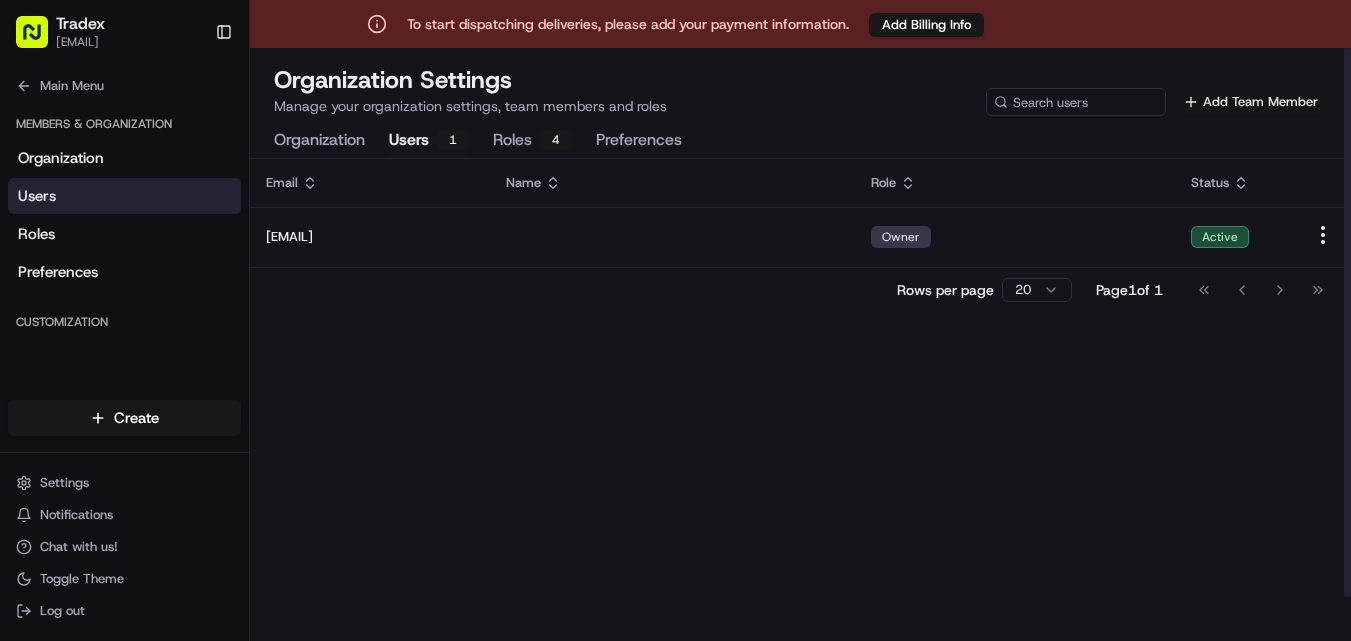 click on "Add Team Member" at bounding box center (1250, 102) 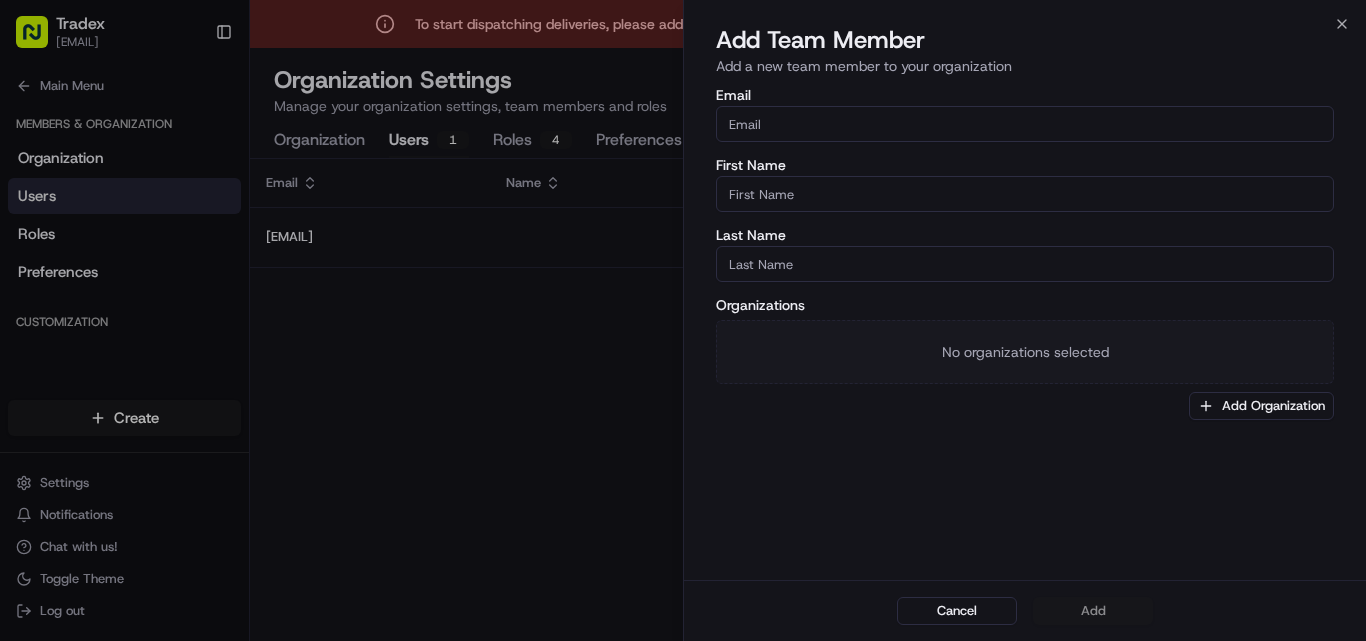 click on "Email" at bounding box center [1025, 124] 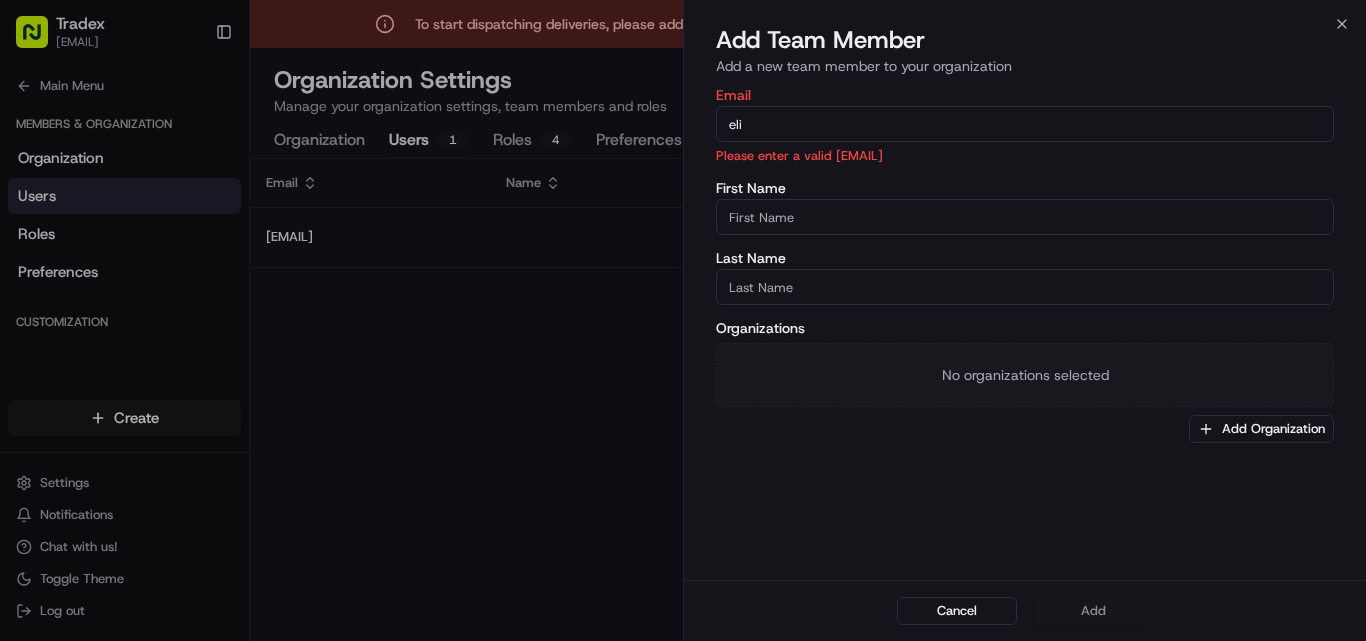 type on "[EMAIL]" 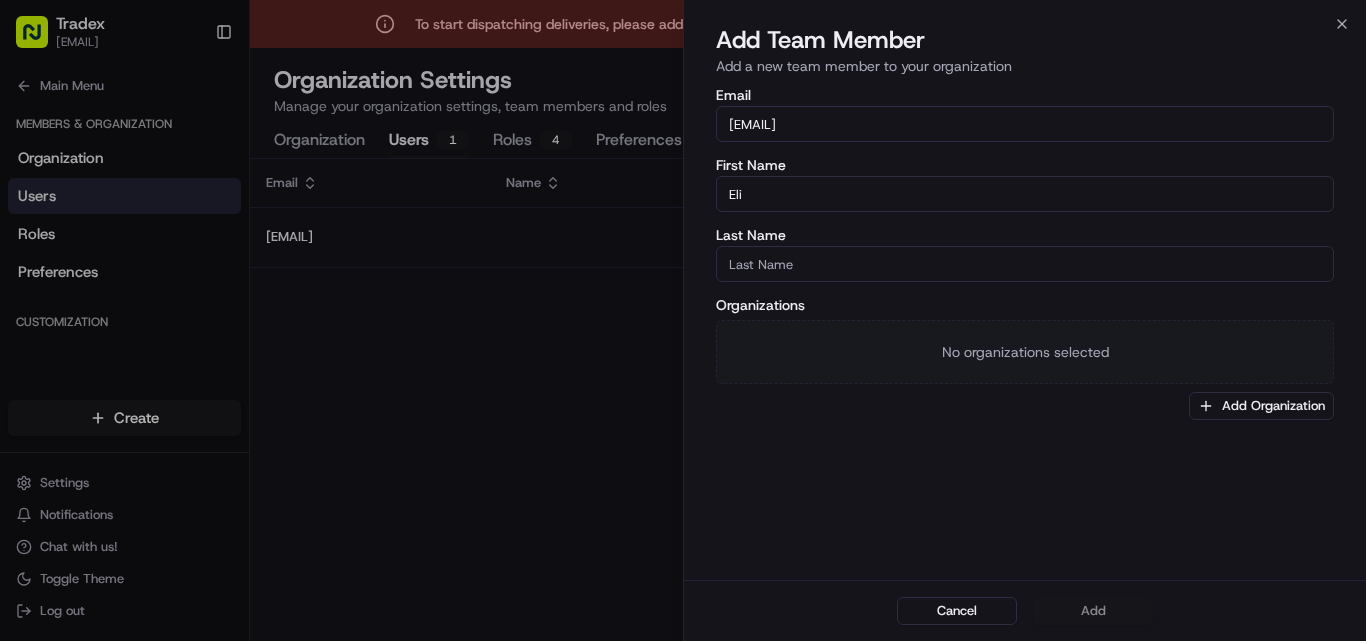 type on "Eli" 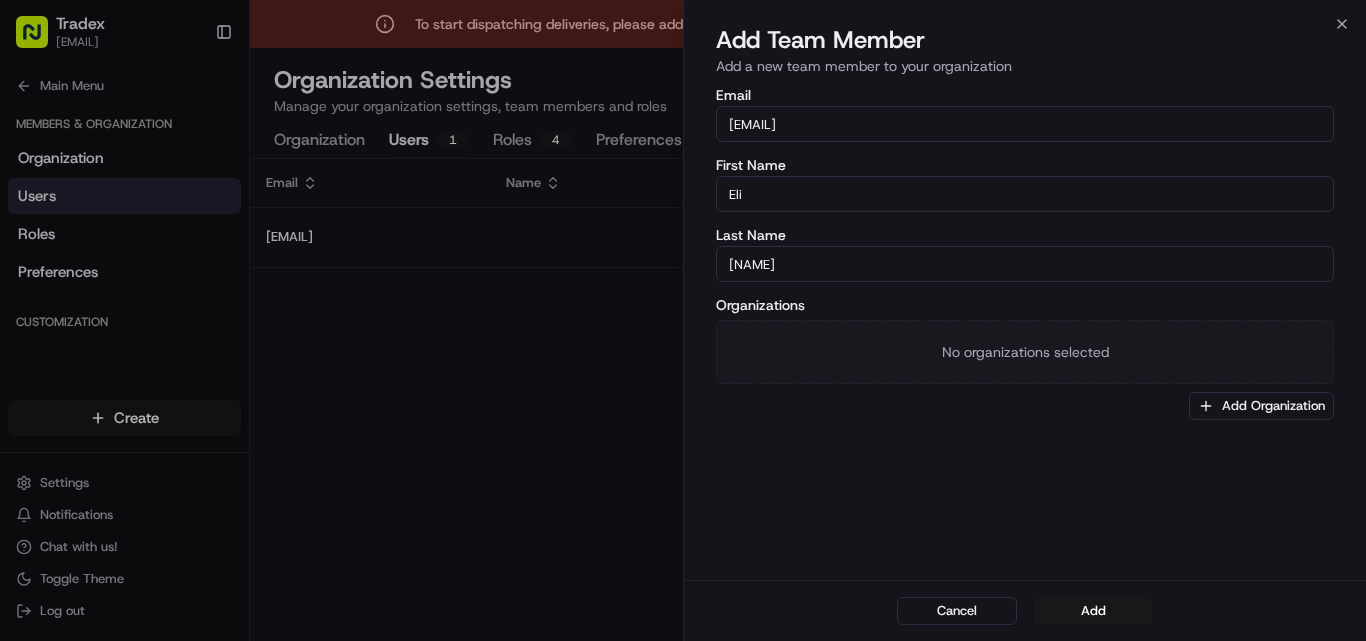 type on "[NAME]" 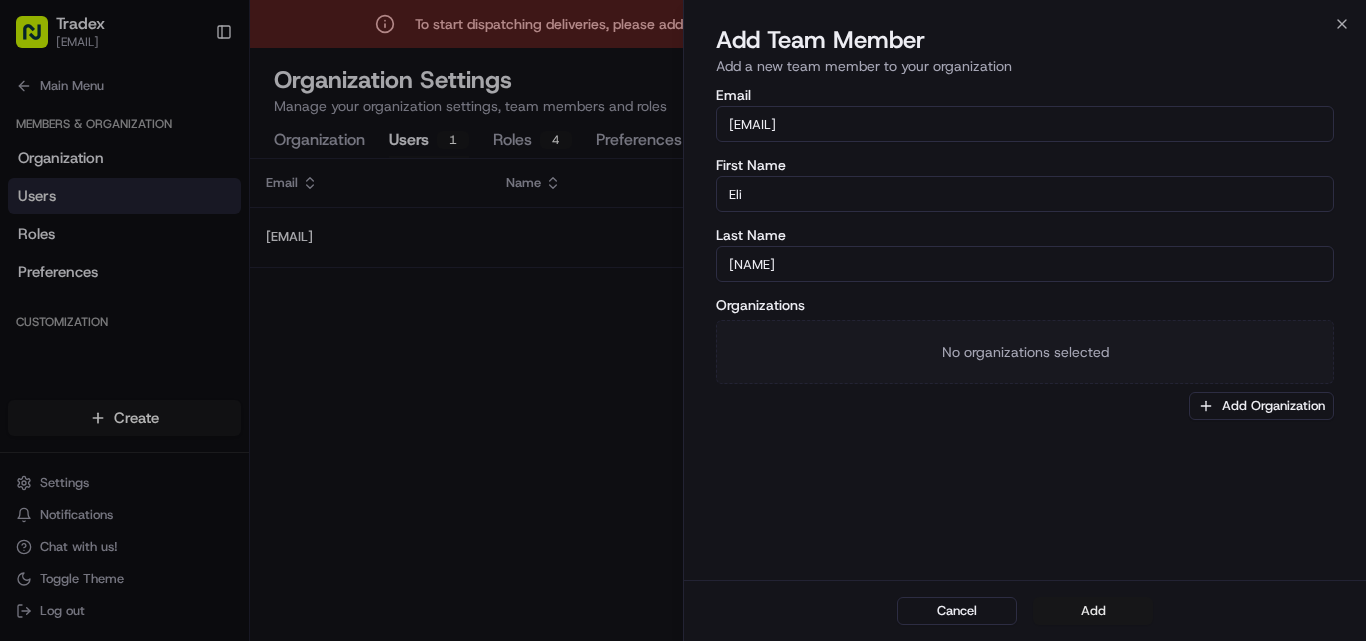 click on "Add" at bounding box center (1093, 611) 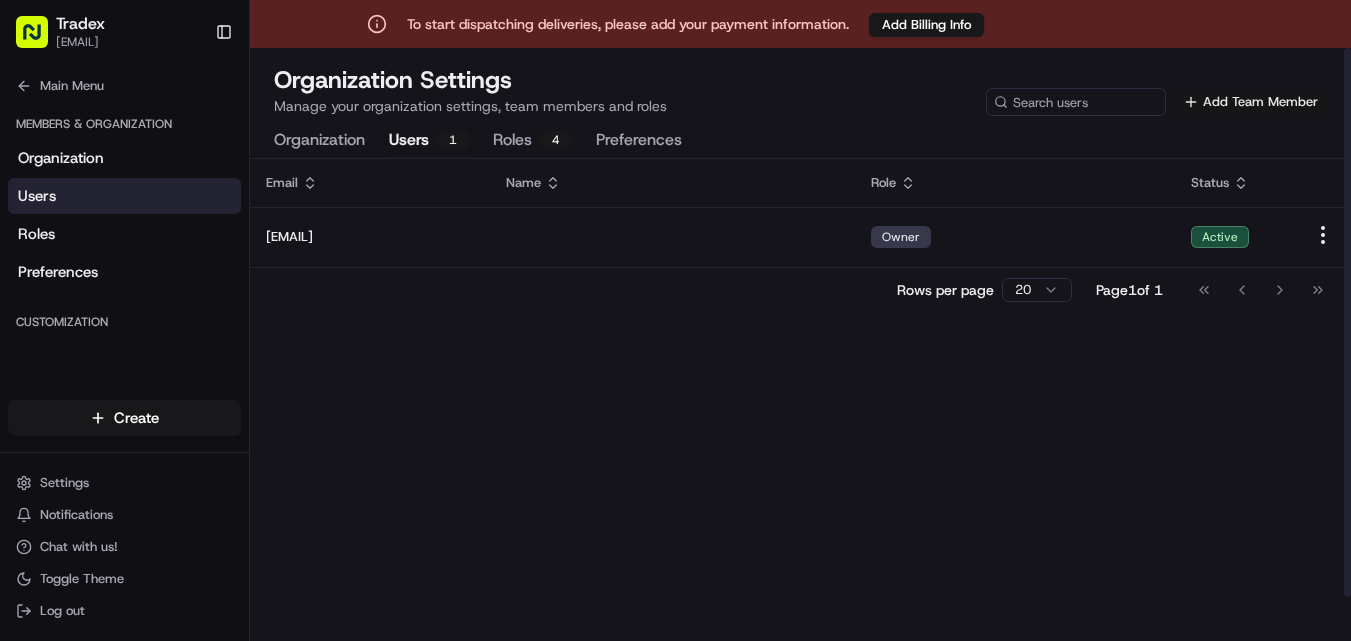 click on "Add Team Member" at bounding box center (1250, 102) 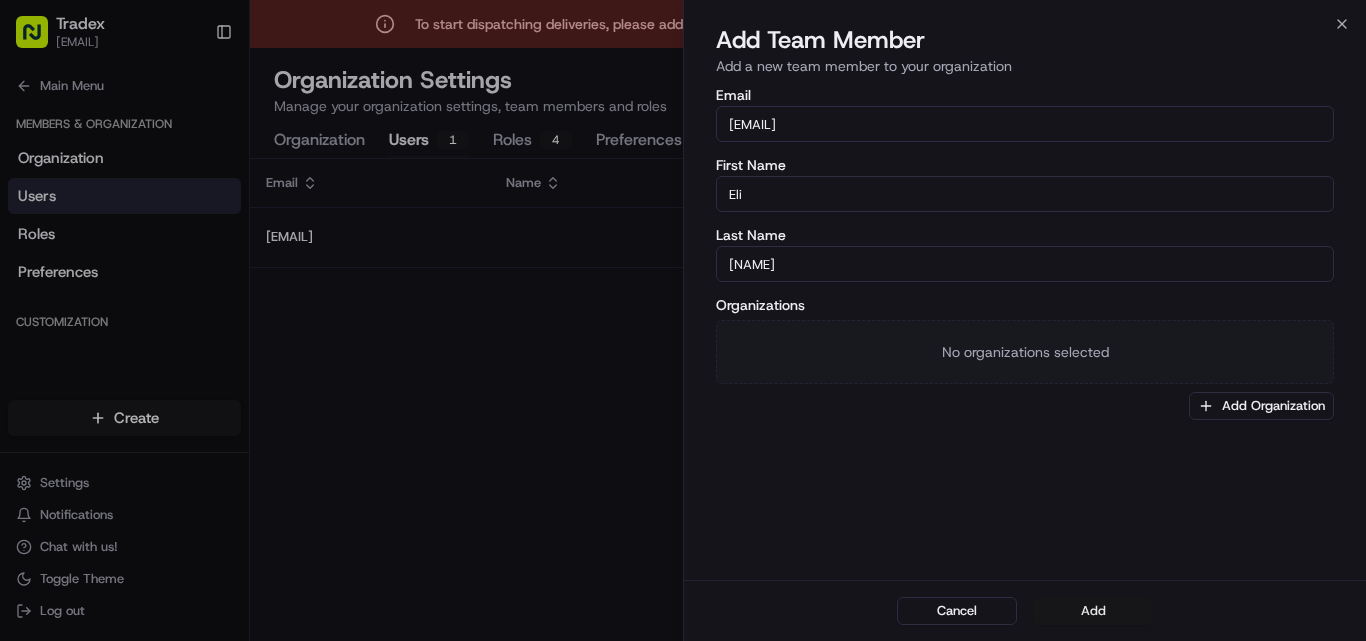 click on "Add" at bounding box center (1093, 611) 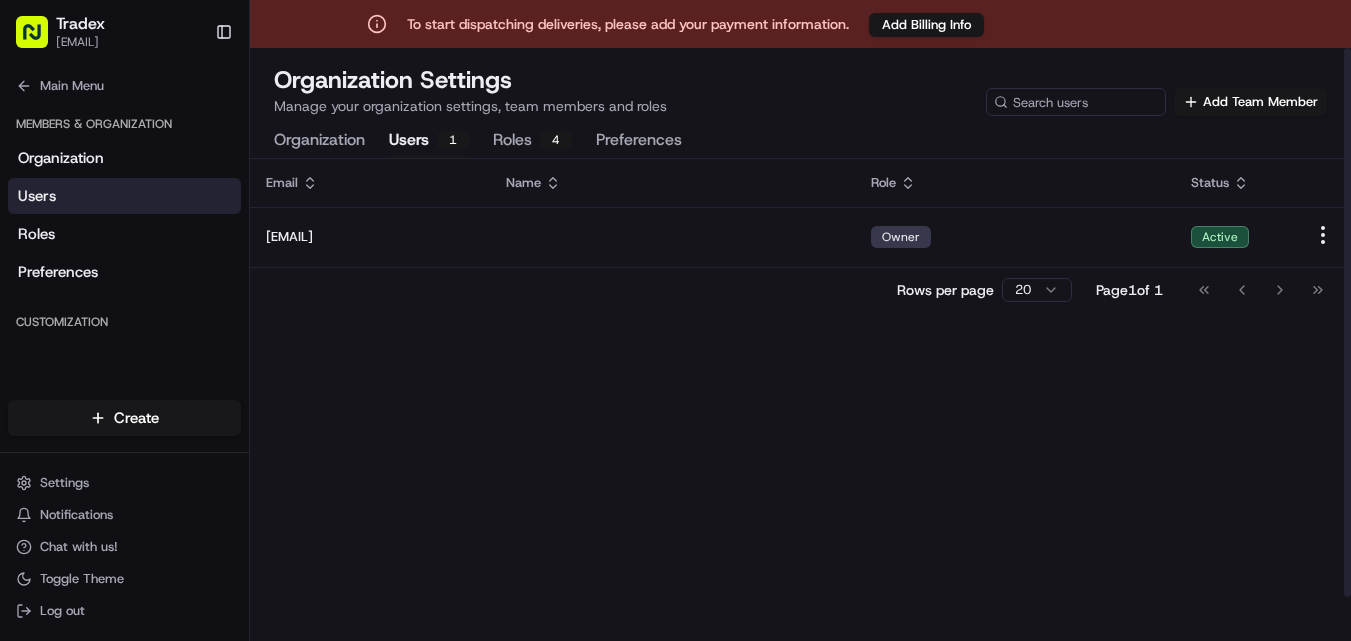 click on "Email Name Role Status [EMAIL] Owner Active Rows per page 20 Page  1  of   1 Go to first page Go to previous page Go to next page Go to last page" at bounding box center [800, 424] 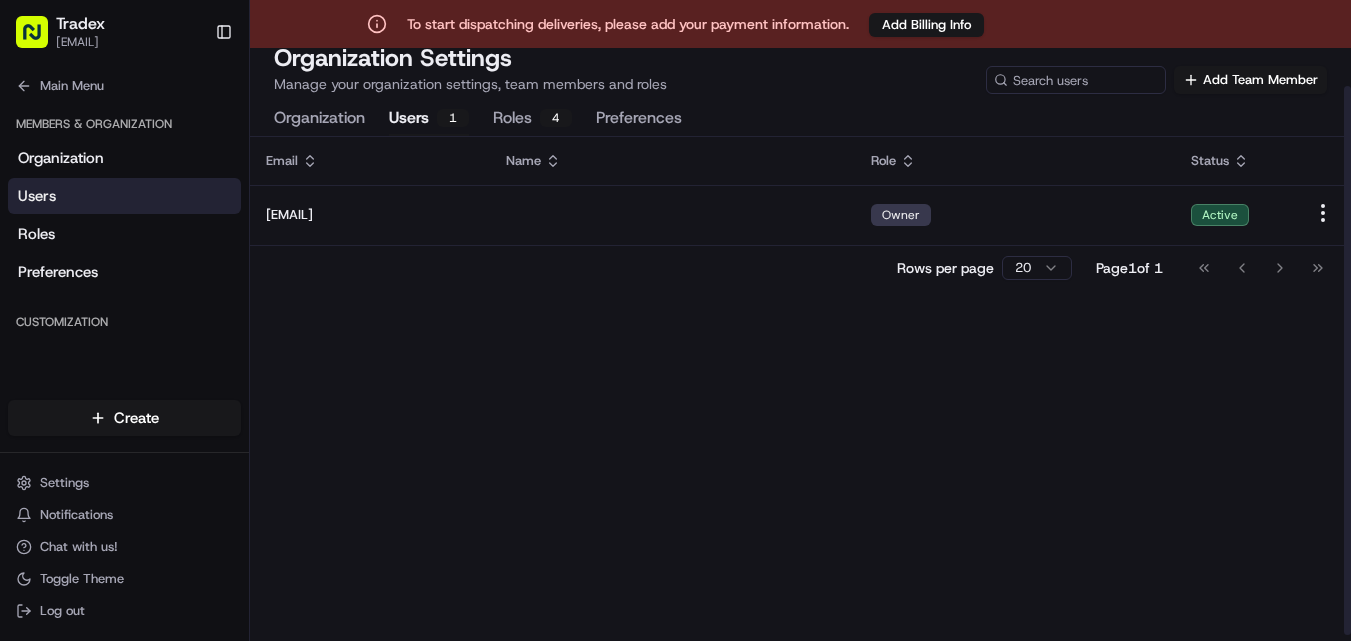 scroll, scrollTop: 0, scrollLeft: 0, axis: both 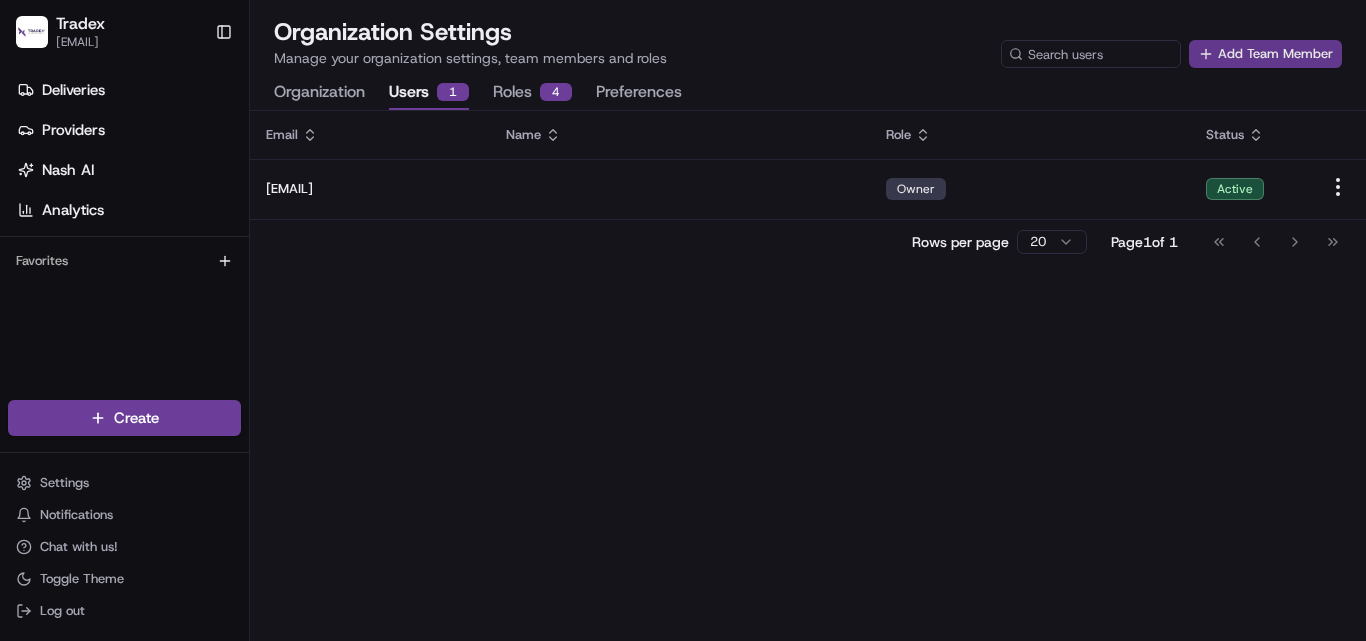 click on "Add Team Member" at bounding box center [1265, 54] 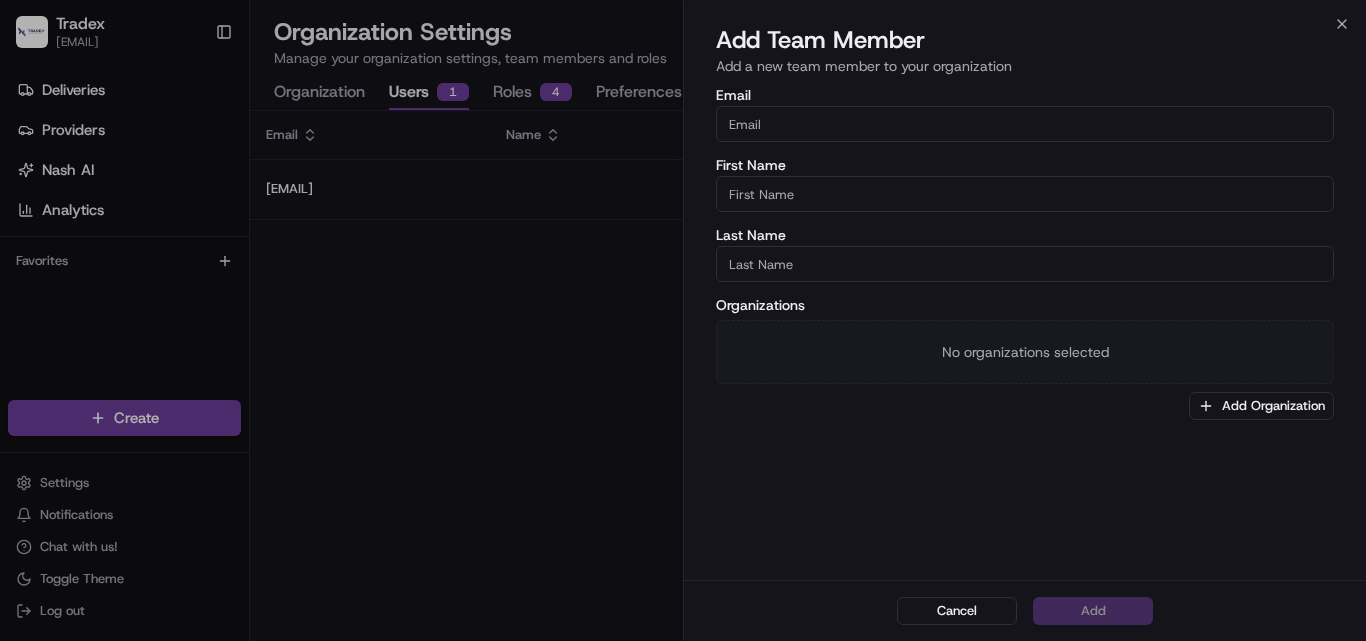 click on "Email" at bounding box center (1025, 124) 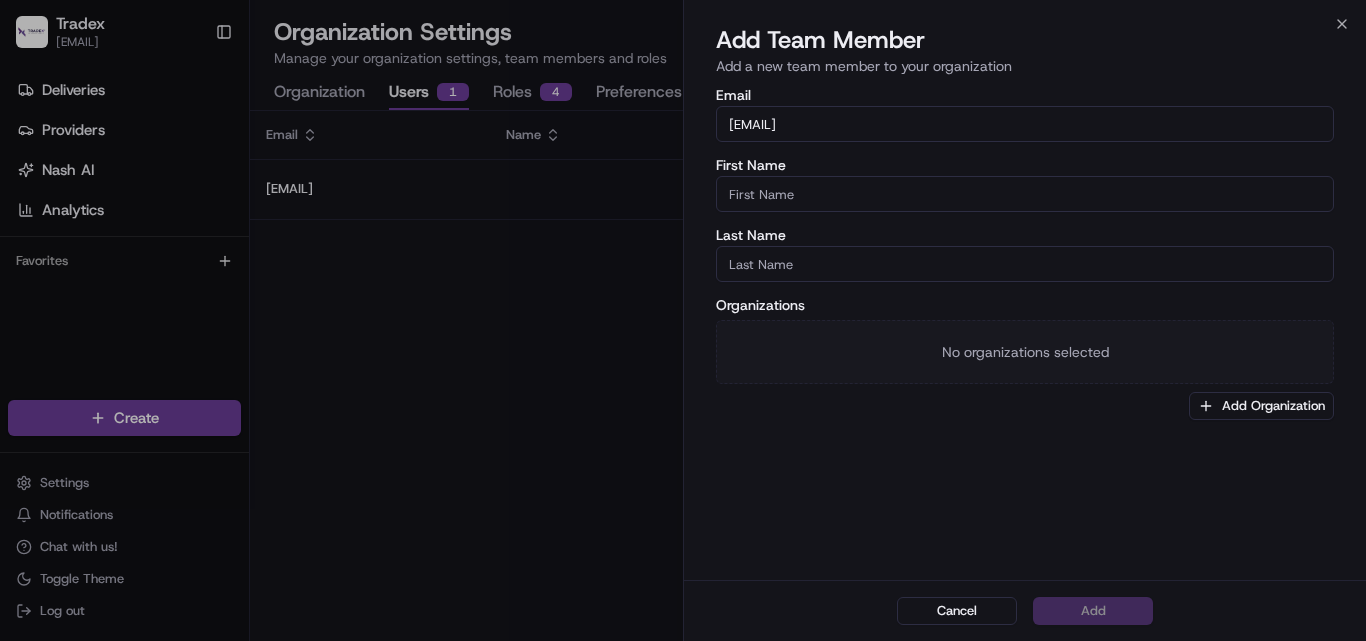 type on "[EMAIL]" 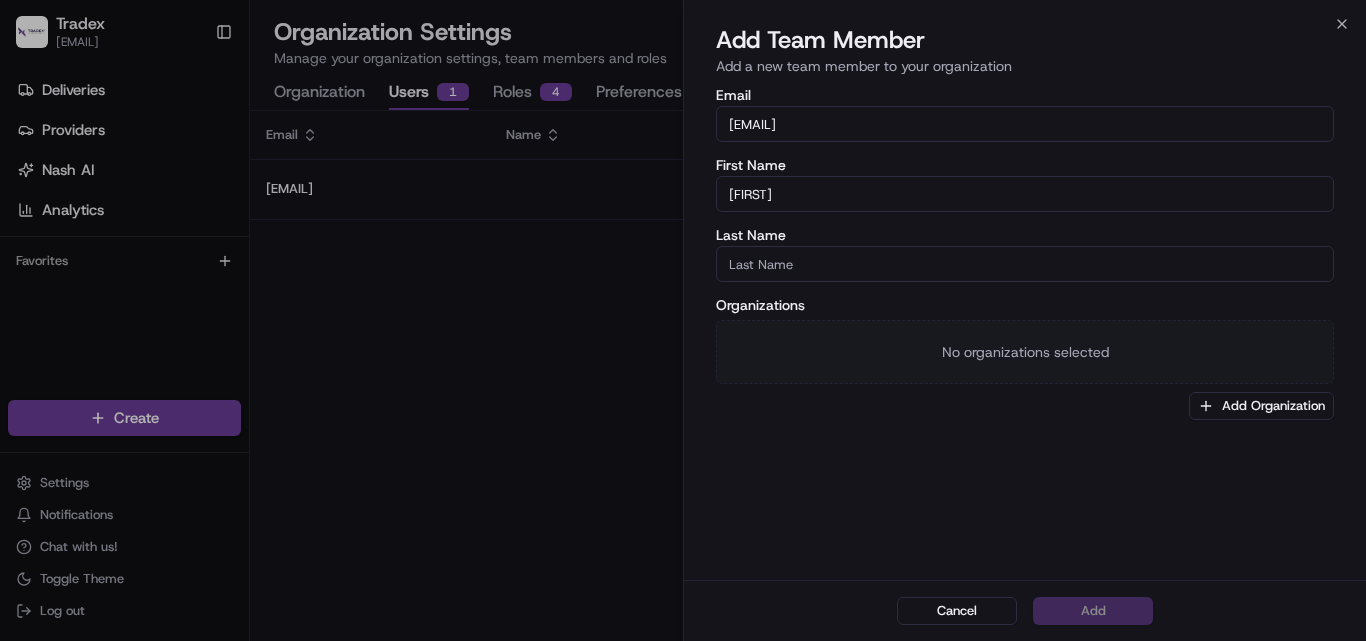 type on "Andy" 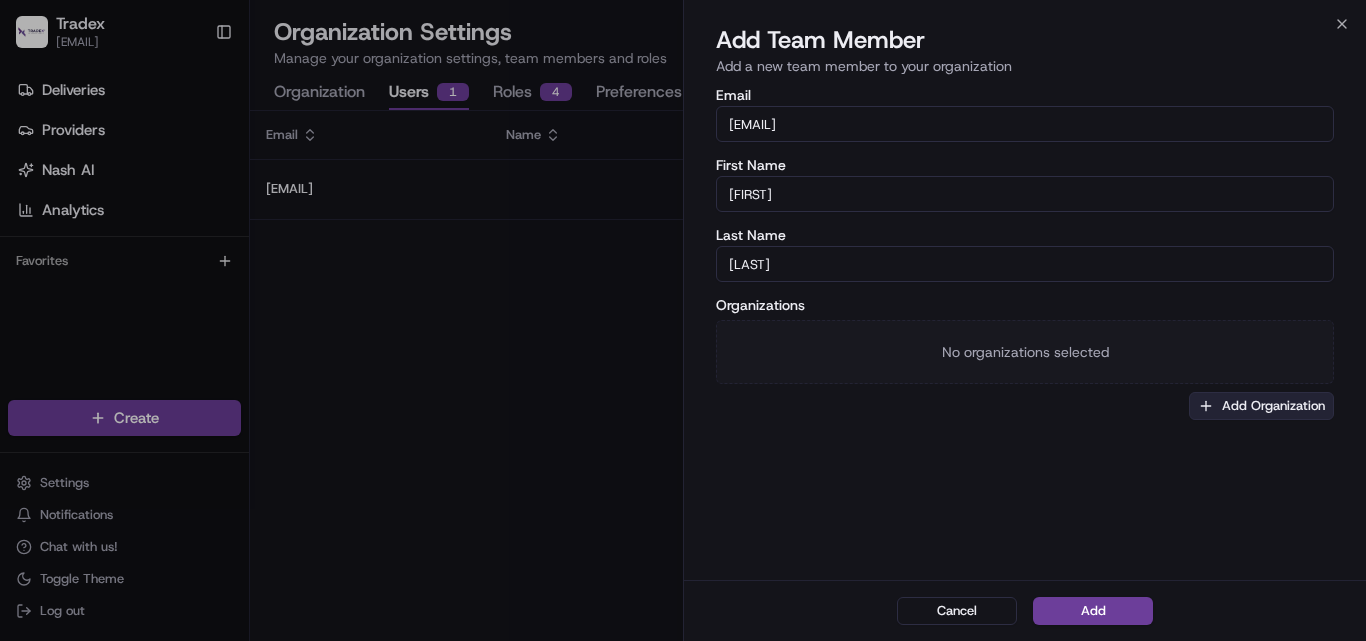 type on "Flores" 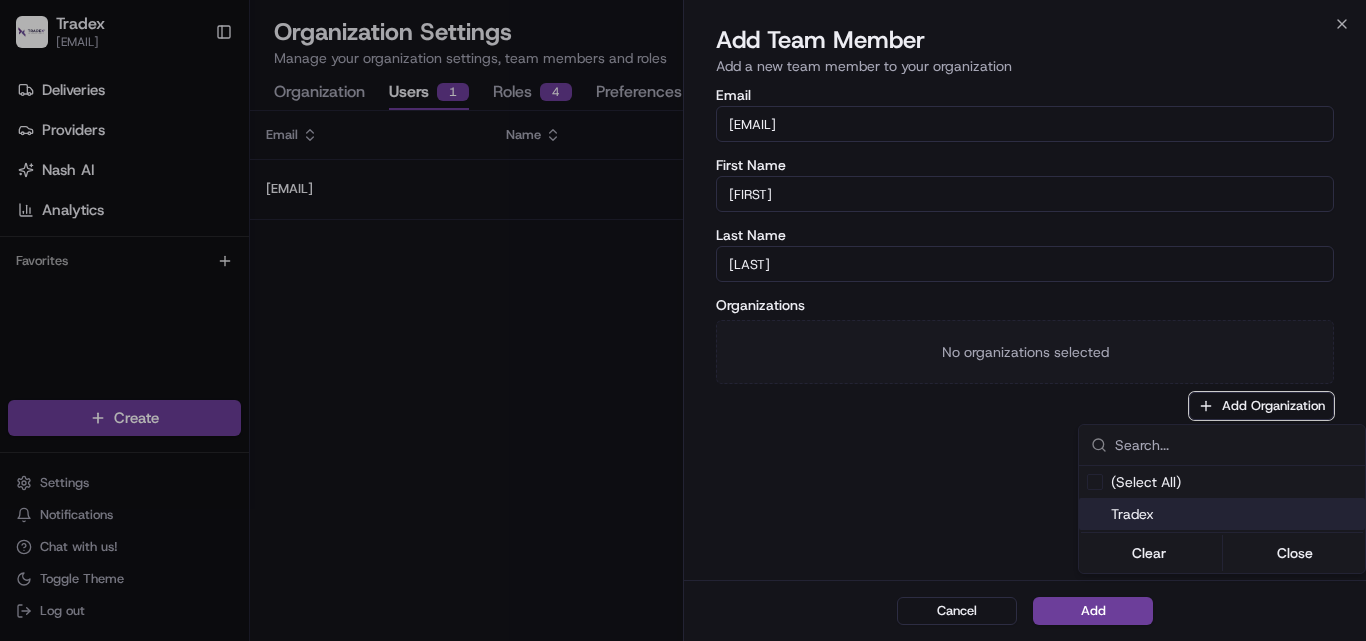 click on "Tradex" at bounding box center [1234, 514] 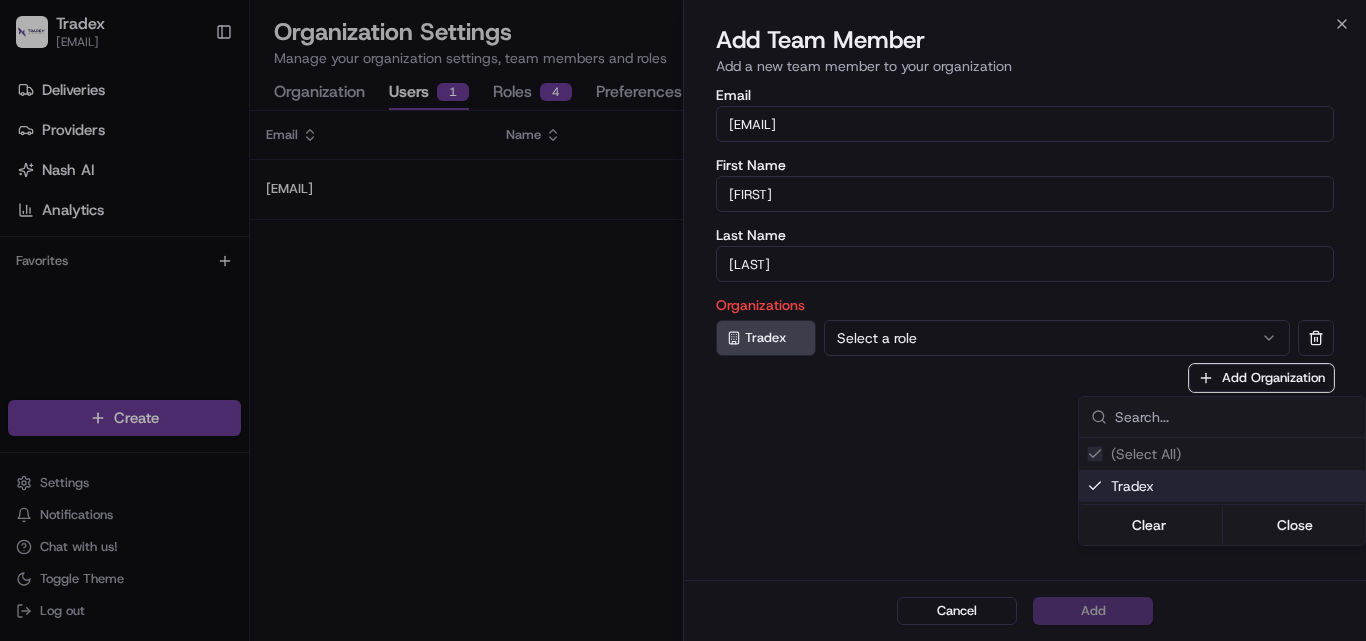 click at bounding box center (683, 320) 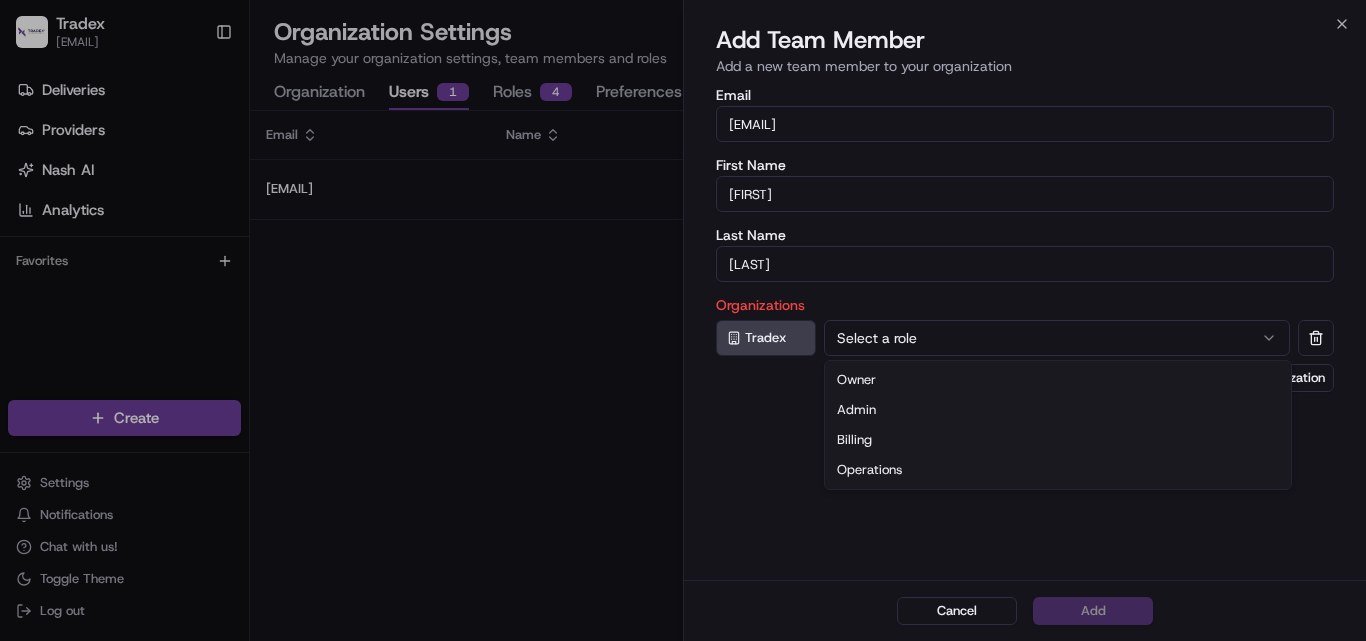 click on "Select a role" at bounding box center [1057, 338] 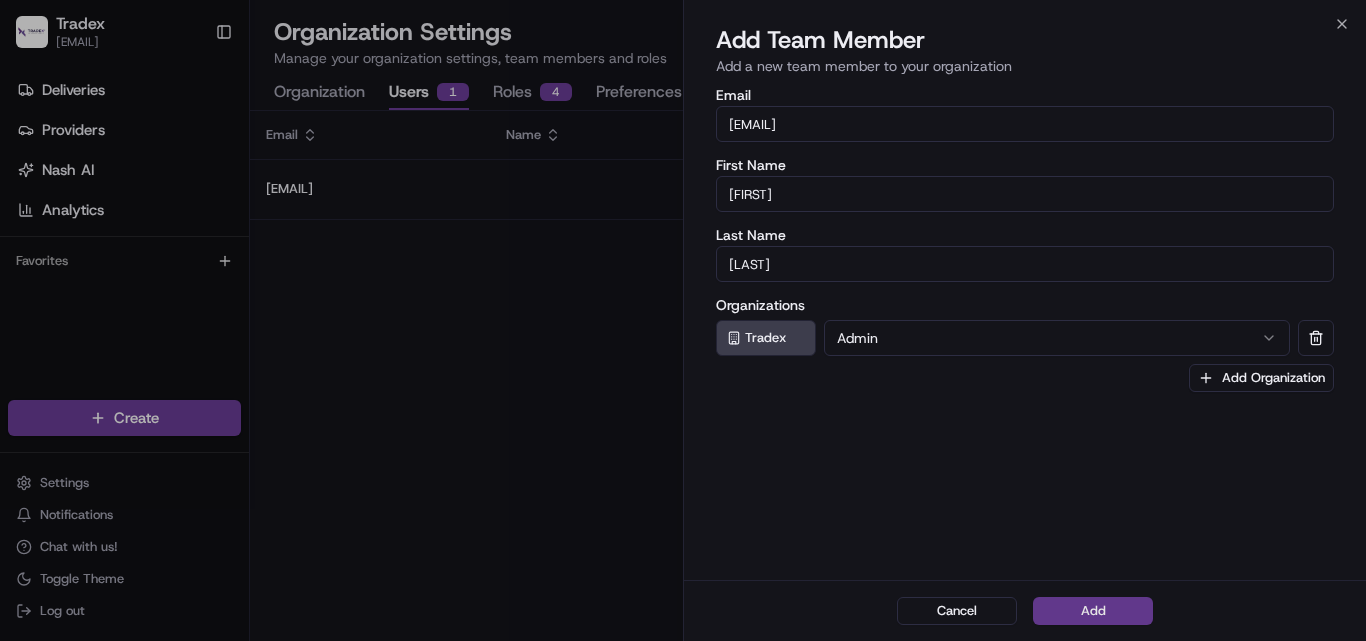 click on "Add" at bounding box center [1093, 611] 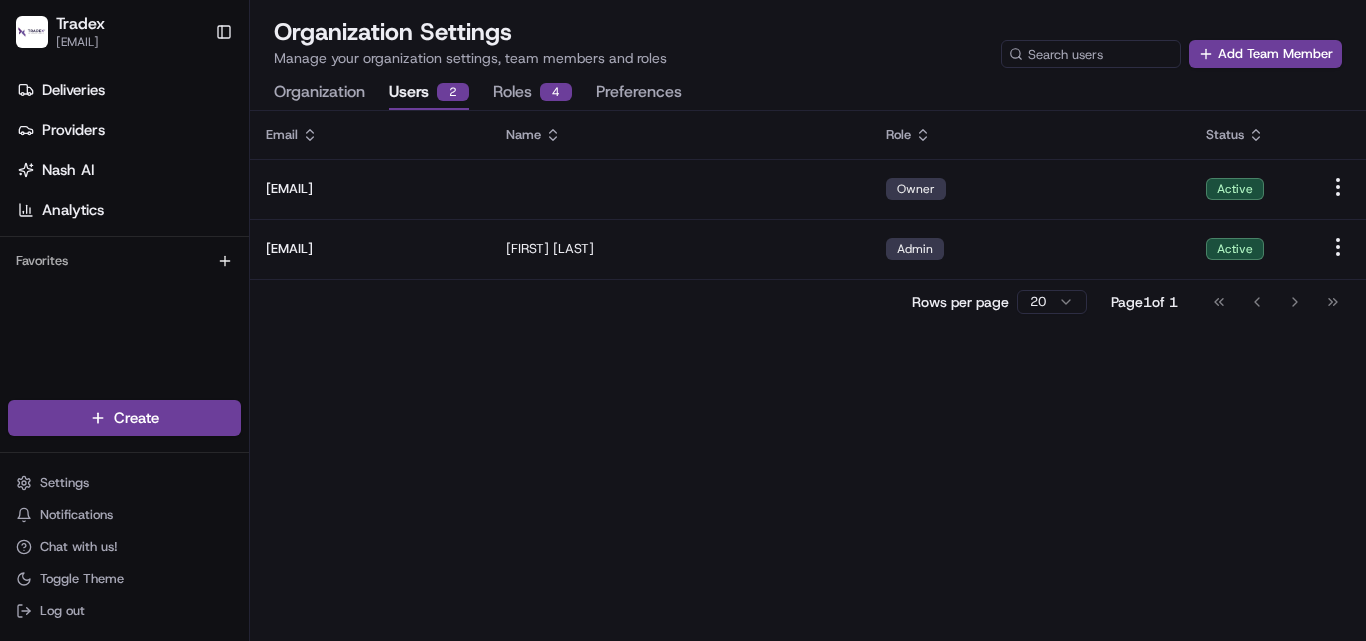 click on "Roles 4" at bounding box center (532, 93) 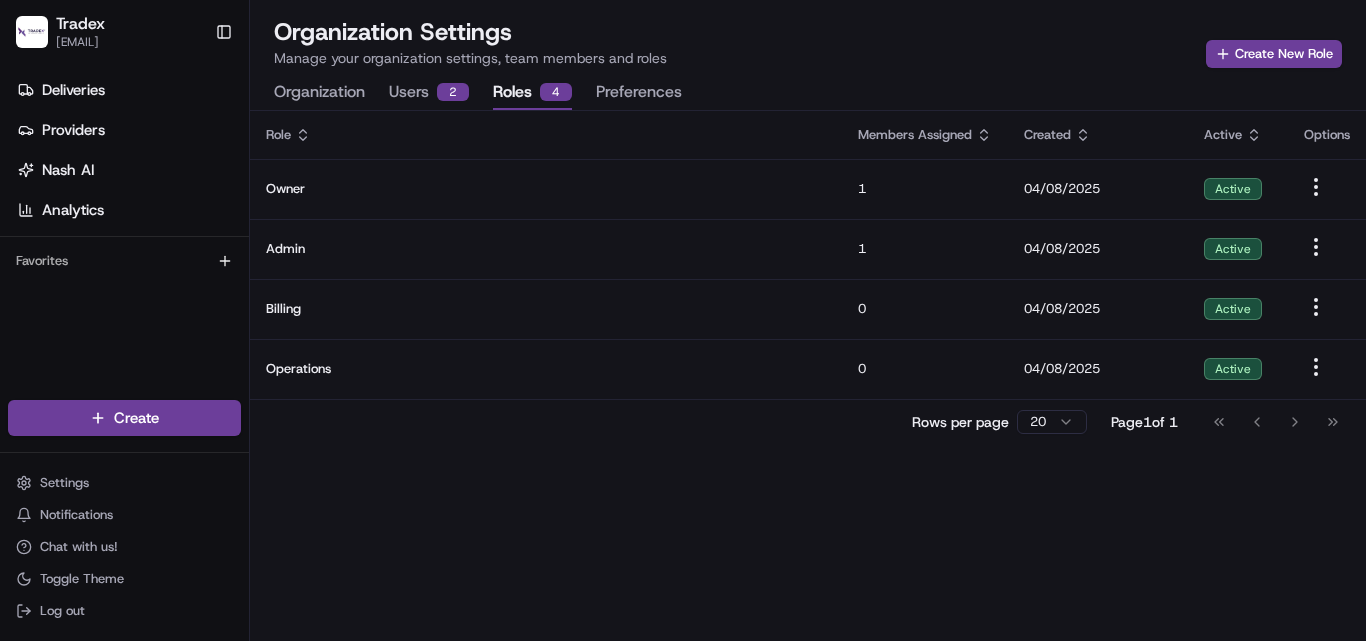 click on "Go to first page Go to previous page Go to next page Go to last page" at bounding box center (1276, 422) 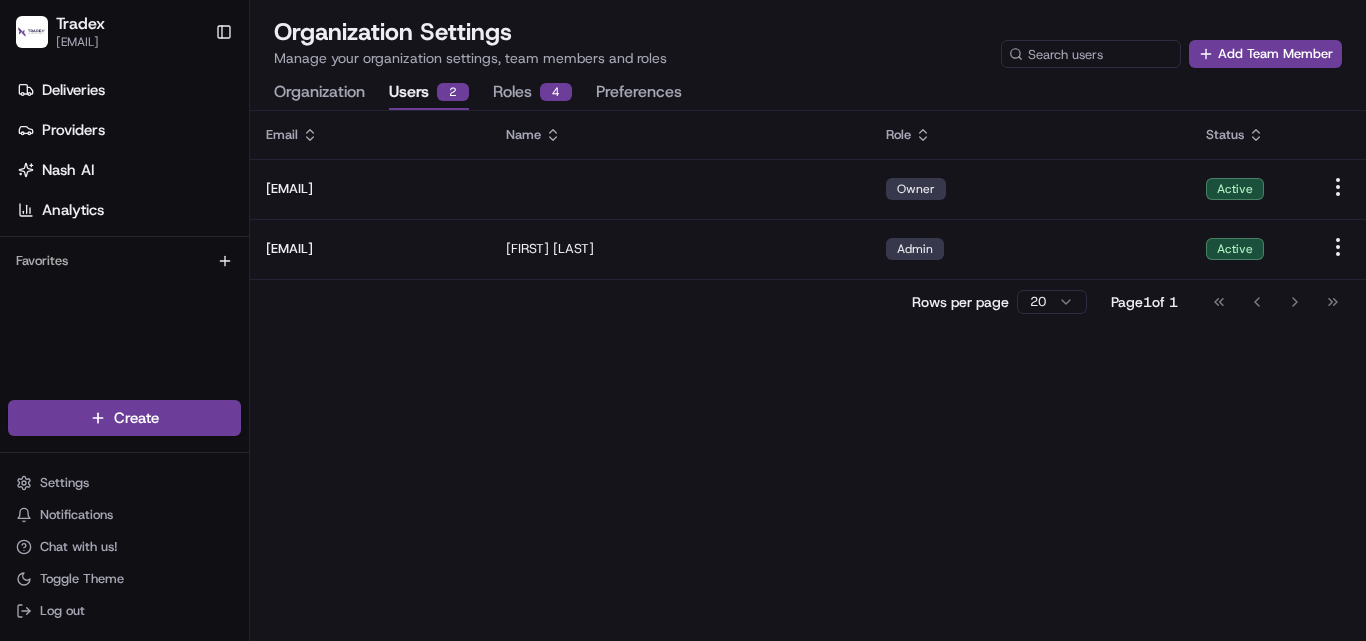 click on "Email Name Role Status rickhale@tradexin.us Owner Active andyflores@tradexin.us Andy Flores Admin Active Rows per page 20 Page  1  of   1 Go to first page Go to previous page Go to next page Go to last page" at bounding box center [808, 376] 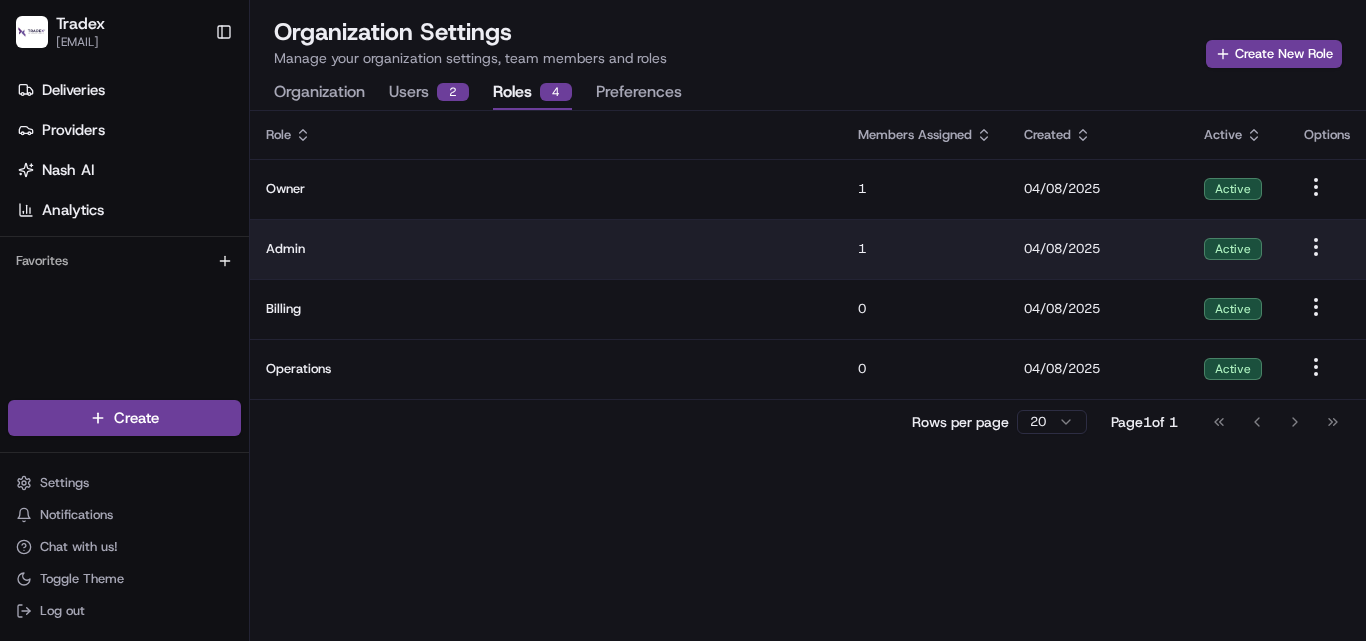 click on "Admin" at bounding box center (546, 249) 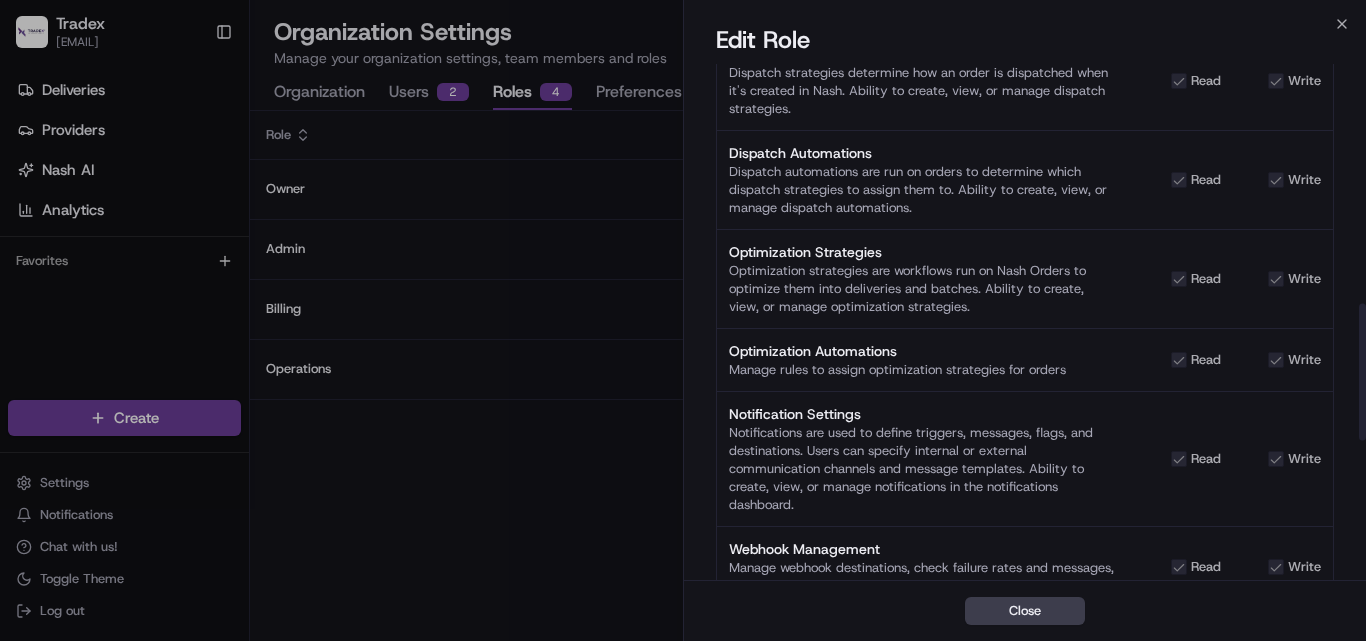 scroll, scrollTop: 900, scrollLeft: 0, axis: vertical 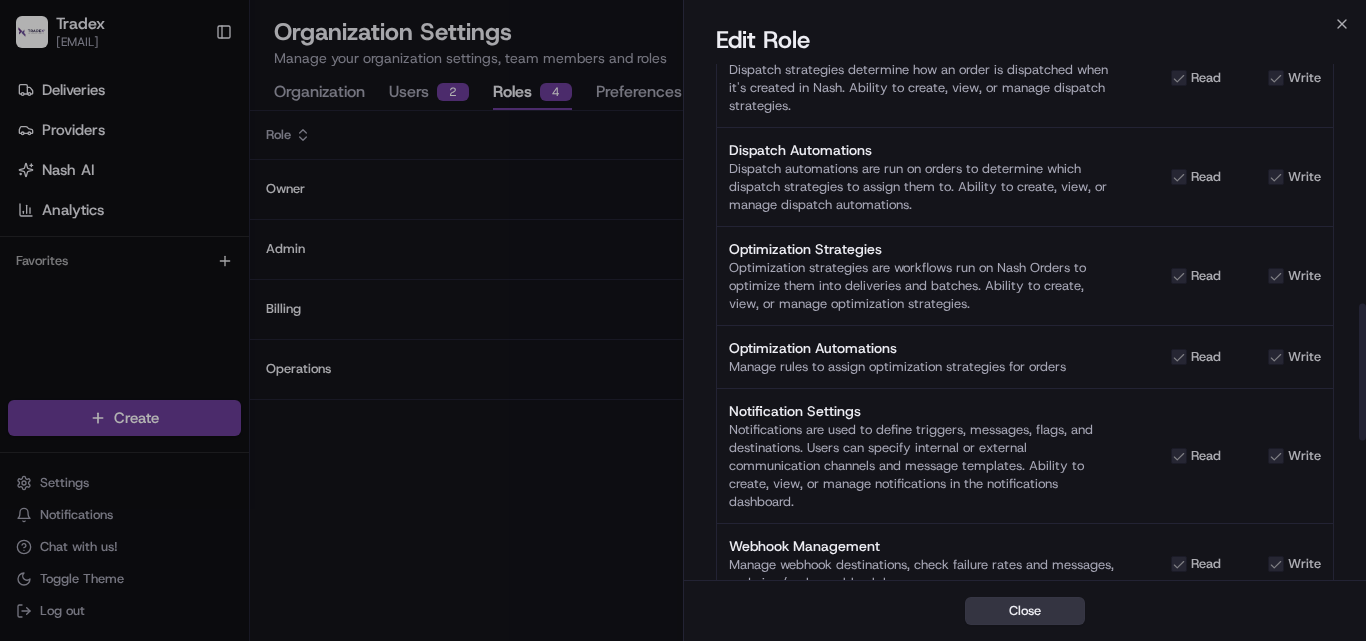 click on "Close" at bounding box center (1025, 611) 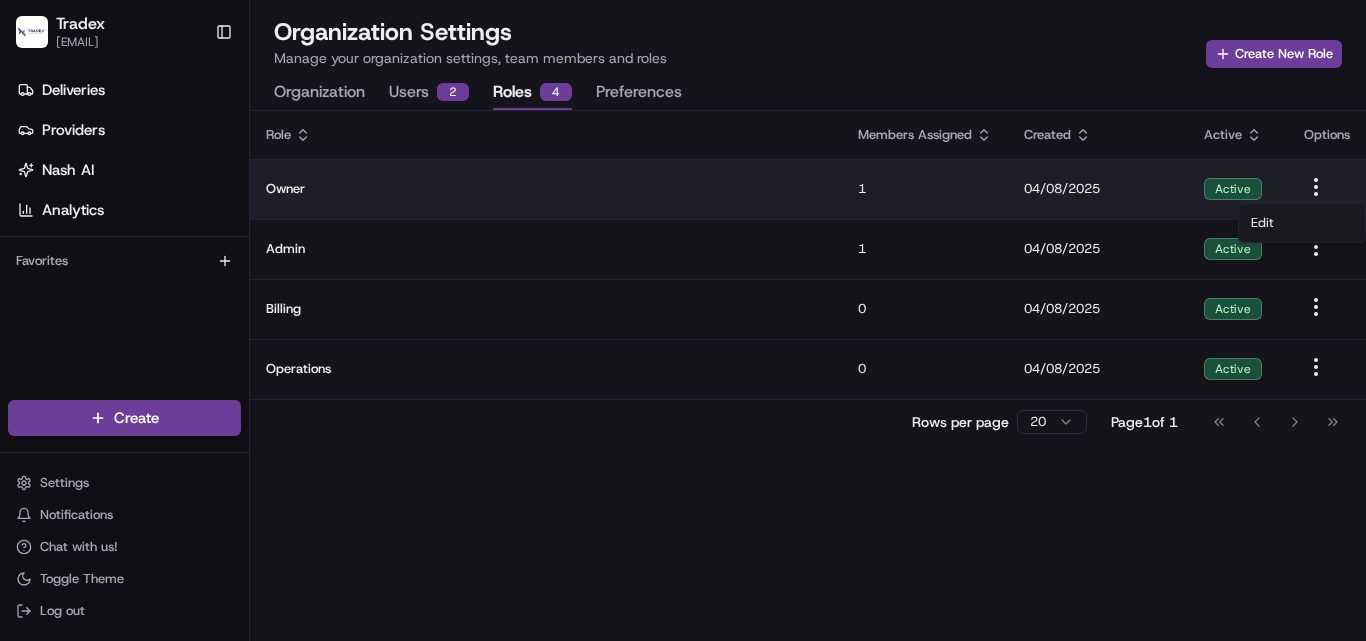 click on "Tradex rickhale@tradexin.us Toggle Sidebar Deliveries Providers Nash AI Analytics Favorites Main Menu Members & Organization Organization Users Roles Preferences Customization Tracking Orchestration Automations Dispatch Strategy Locations Pickup Locations Dropoff Locations Billing Billing Refund Requests Integrations Notification Triggers Webhooks API Keys Request Logs Create Settings Notifications Chat with us! Toggle Theme Log out Organization Settings Manage your organization settings, team members and roles Create New Role Organization Users 2 Roles 4 Preferences Role Members Assigned Created Active Options Owner 1 04/08/2025 Active Admin 1 04/08/2025 Active Billing 0 04/08/2025 Active Operations 0 04/08/2025 Active Rows per page 20 Page  1  of   1 Go to first page Go to previous page Go to next page Go to last page
Edit" at bounding box center [683, 320] 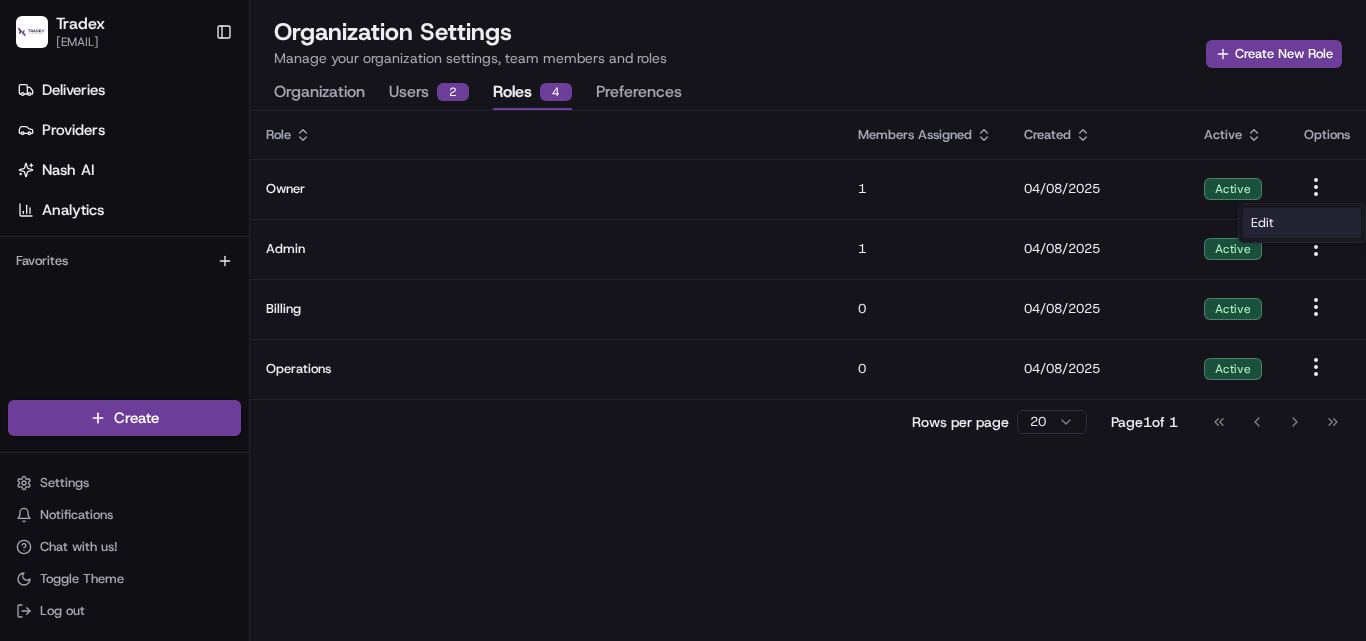 click on "Edit" at bounding box center (1262, 223) 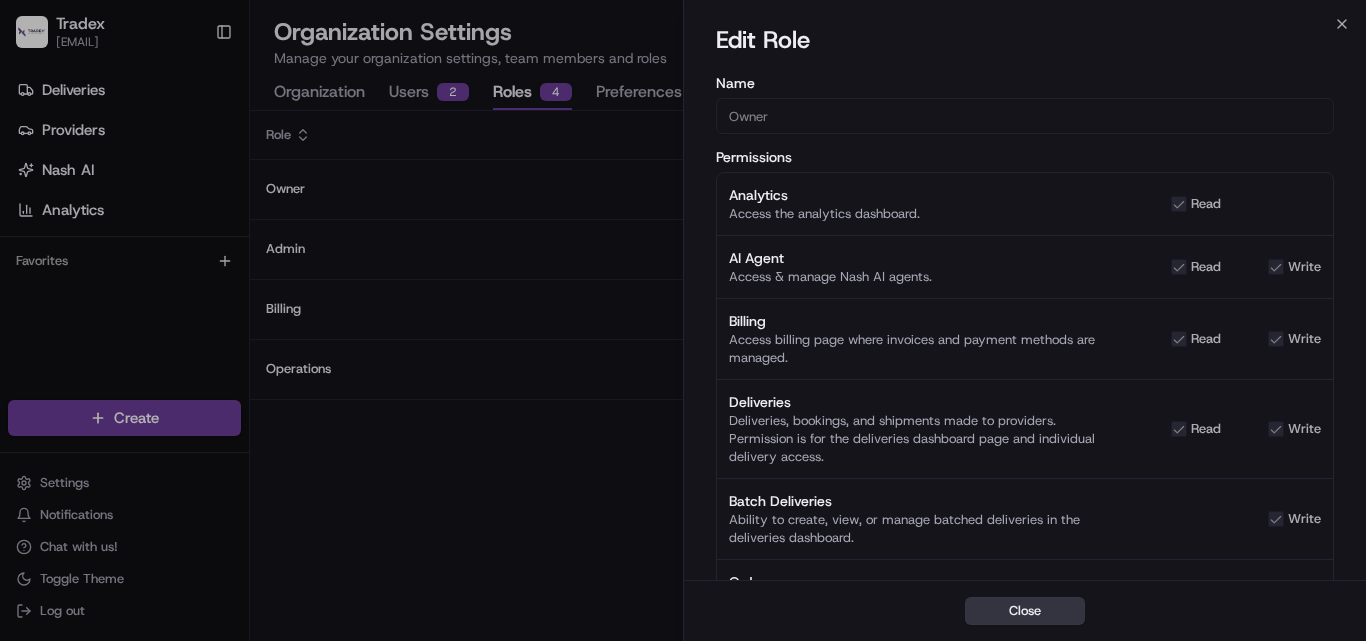 click on "Close" at bounding box center (1025, 611) 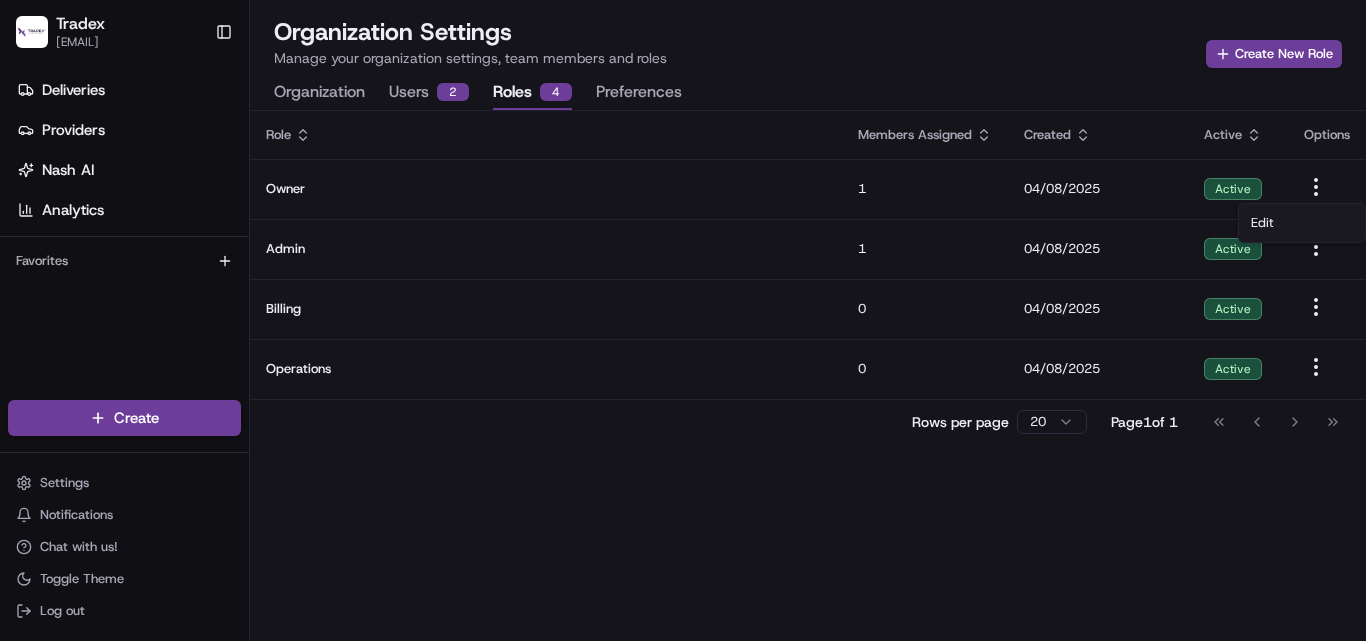 click on "2" at bounding box center (453, 92) 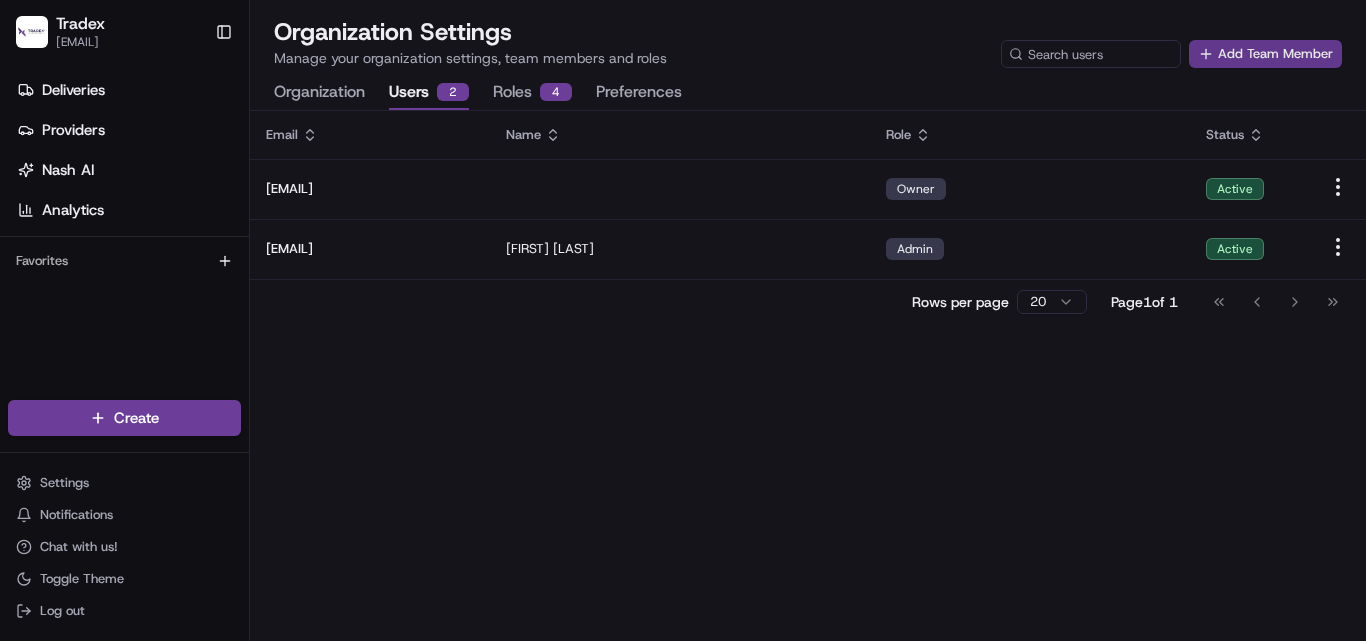 click on "Add Team Member" at bounding box center [1265, 54] 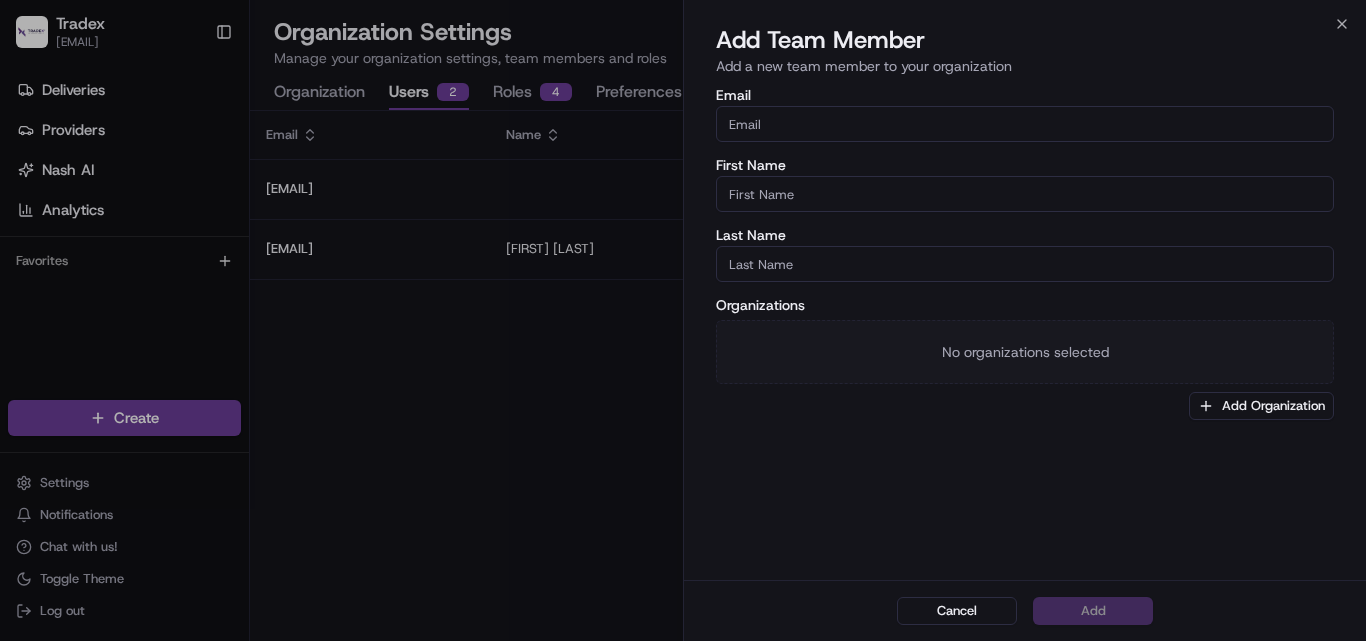 drag, startPoint x: 871, startPoint y: 133, endPoint x: 858, endPoint y: 133, distance: 13 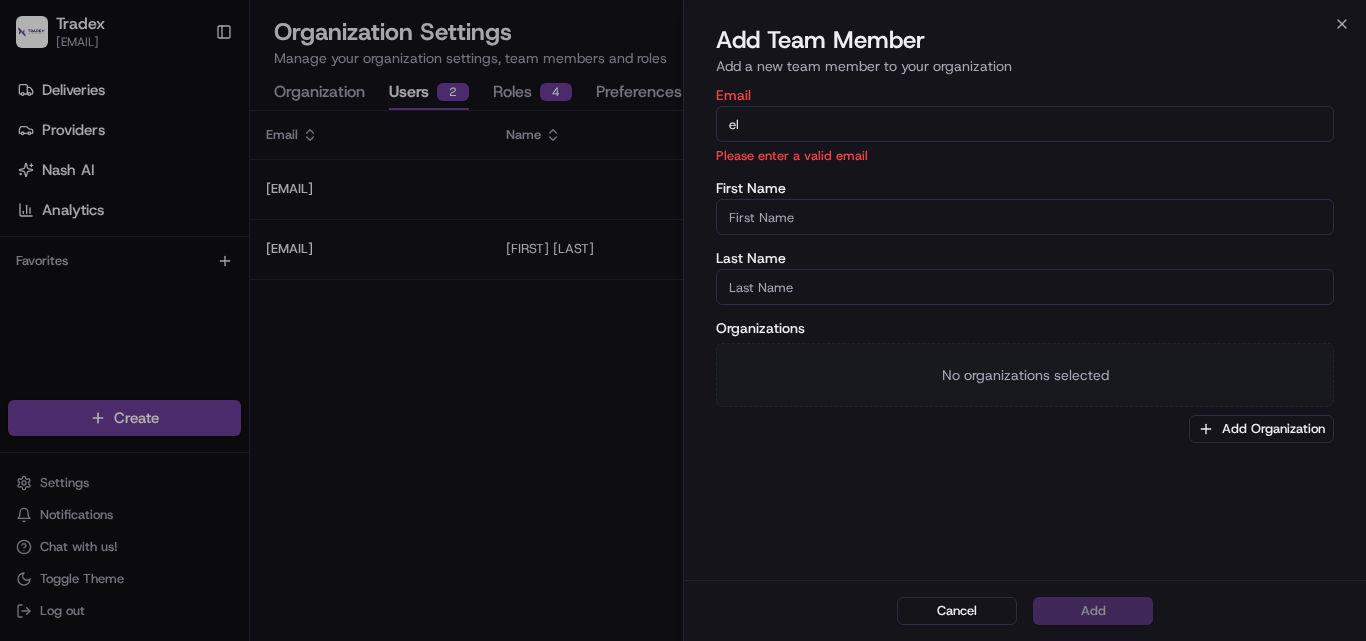 type on "[EMAIL]" 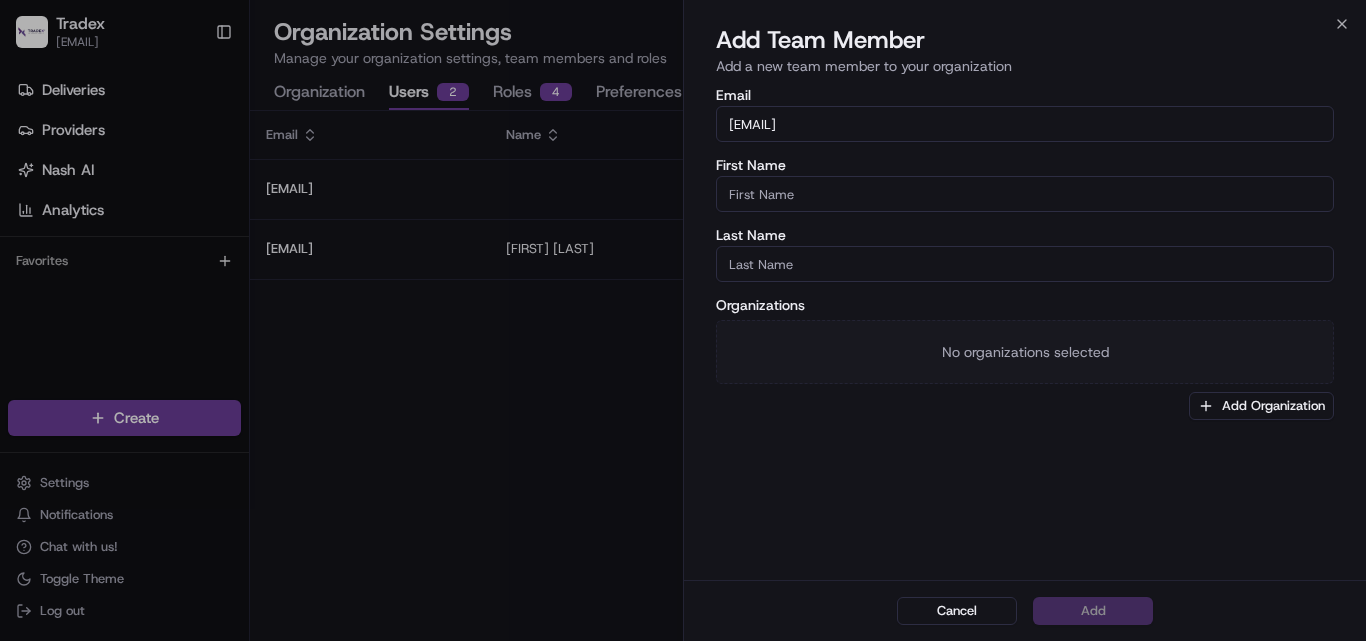click on "First Name" at bounding box center (1025, 194) 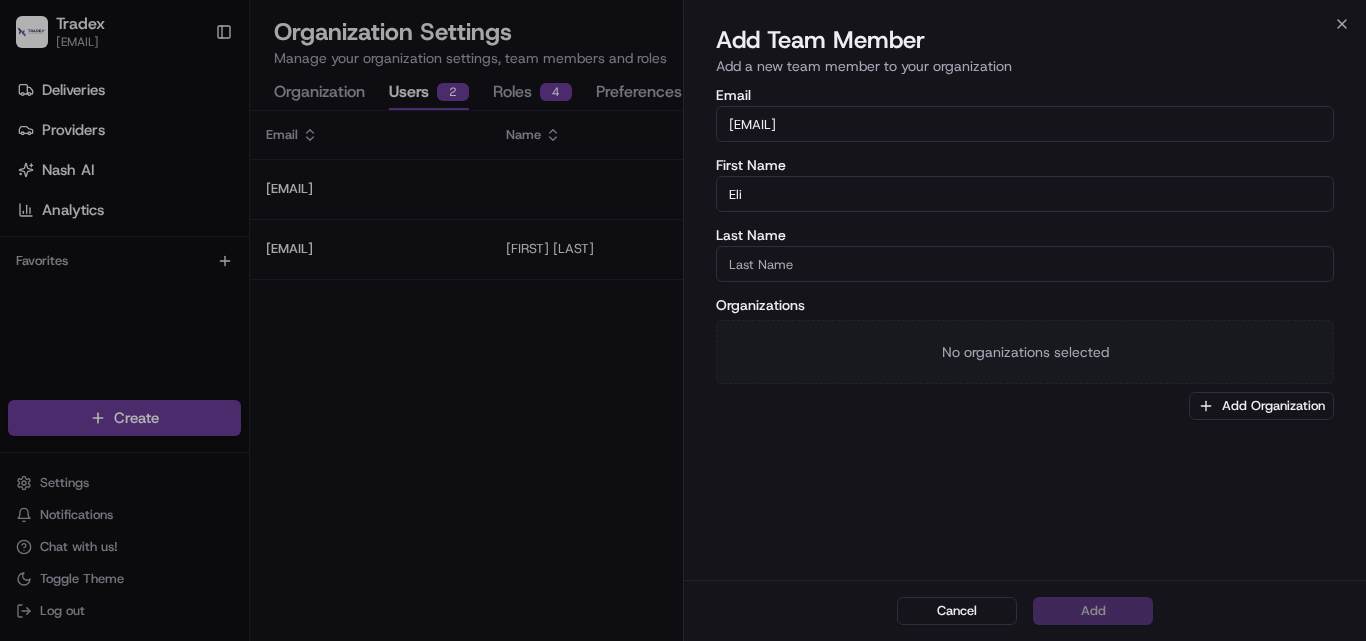 type on "Eli" 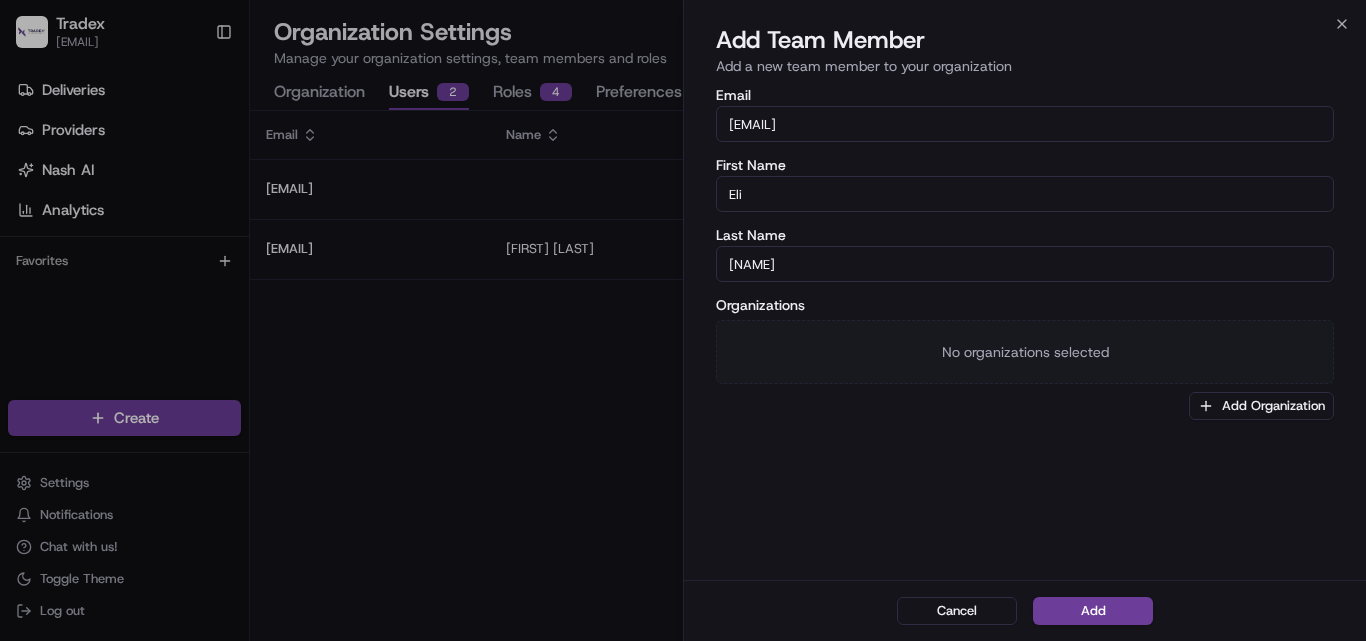 type on "[NAME]" 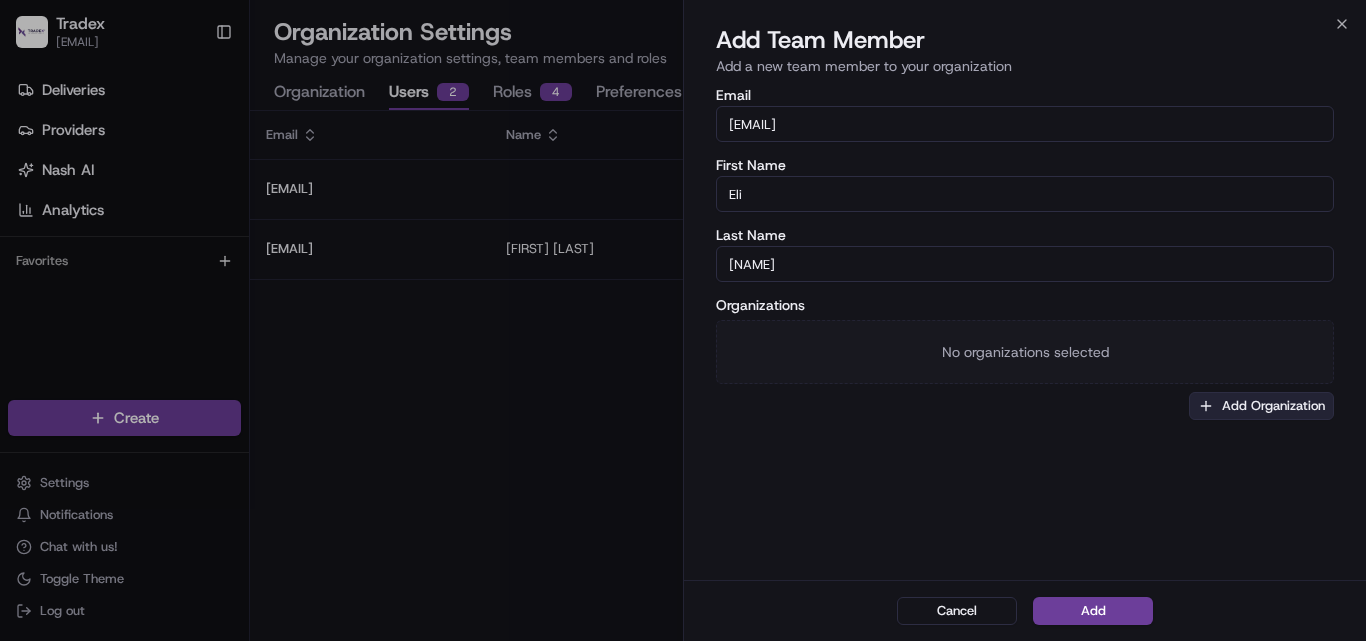 drag, startPoint x: 1106, startPoint y: 346, endPoint x: 1208, endPoint y: 401, distance: 115.88356 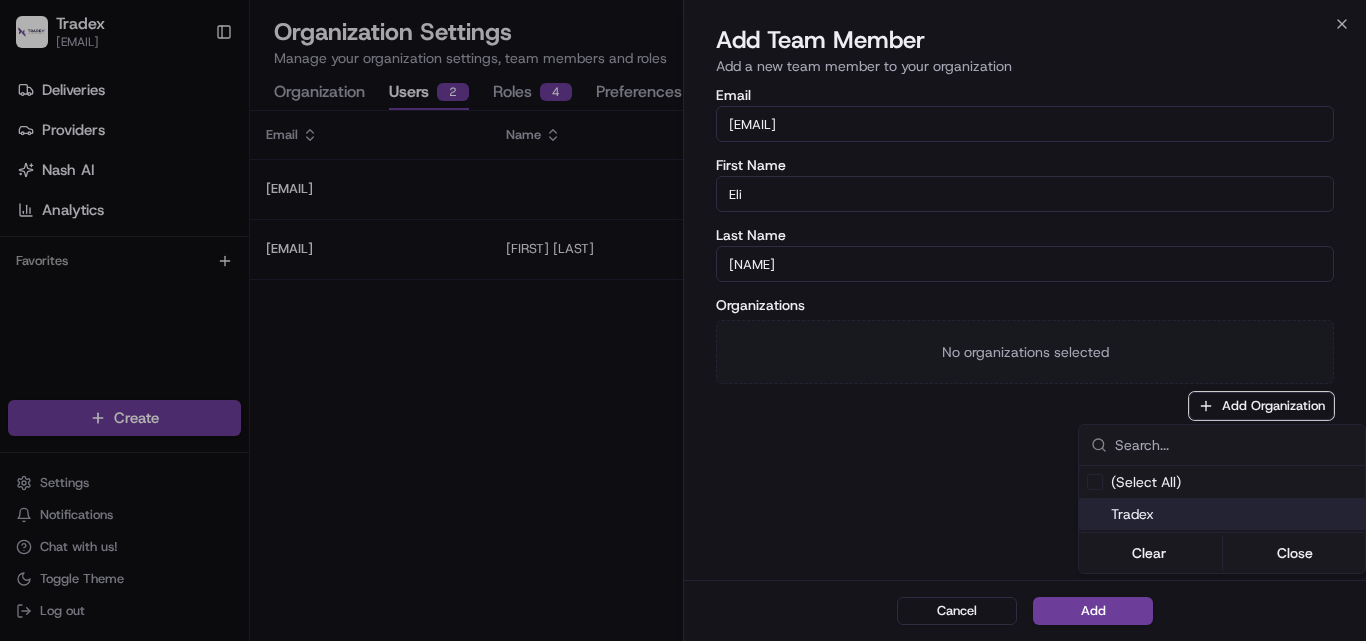 click on "Tradex" at bounding box center (1234, 514) 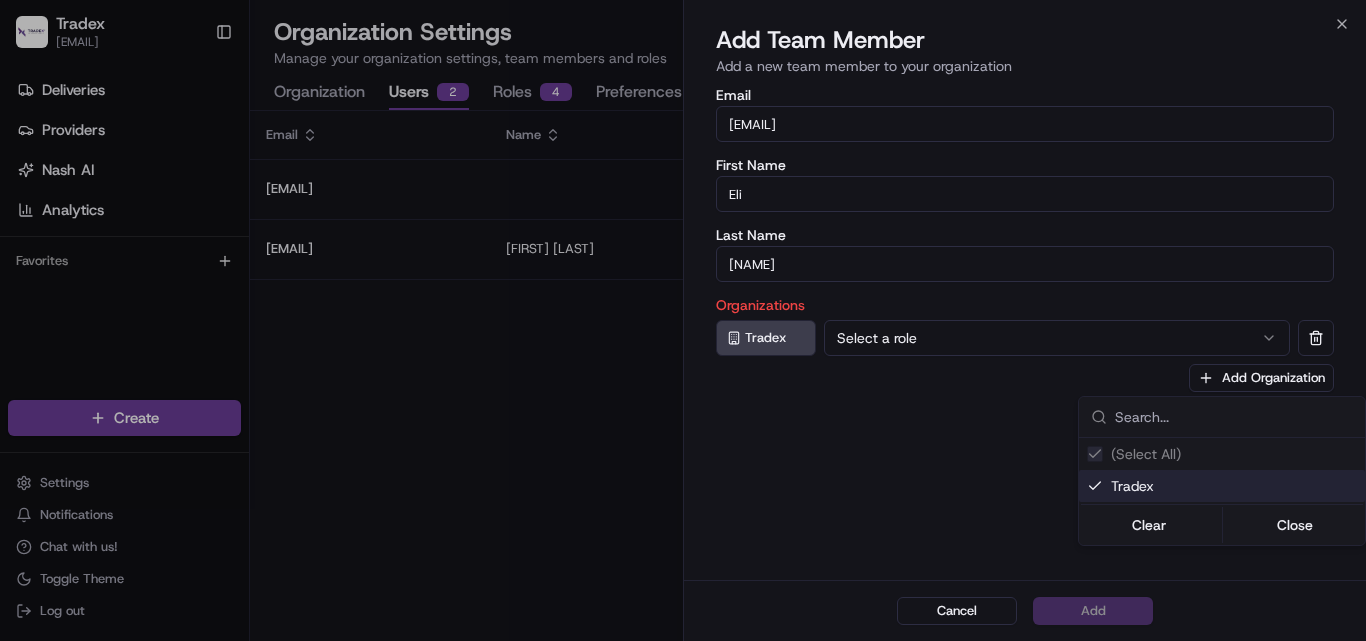 click at bounding box center (683, 320) 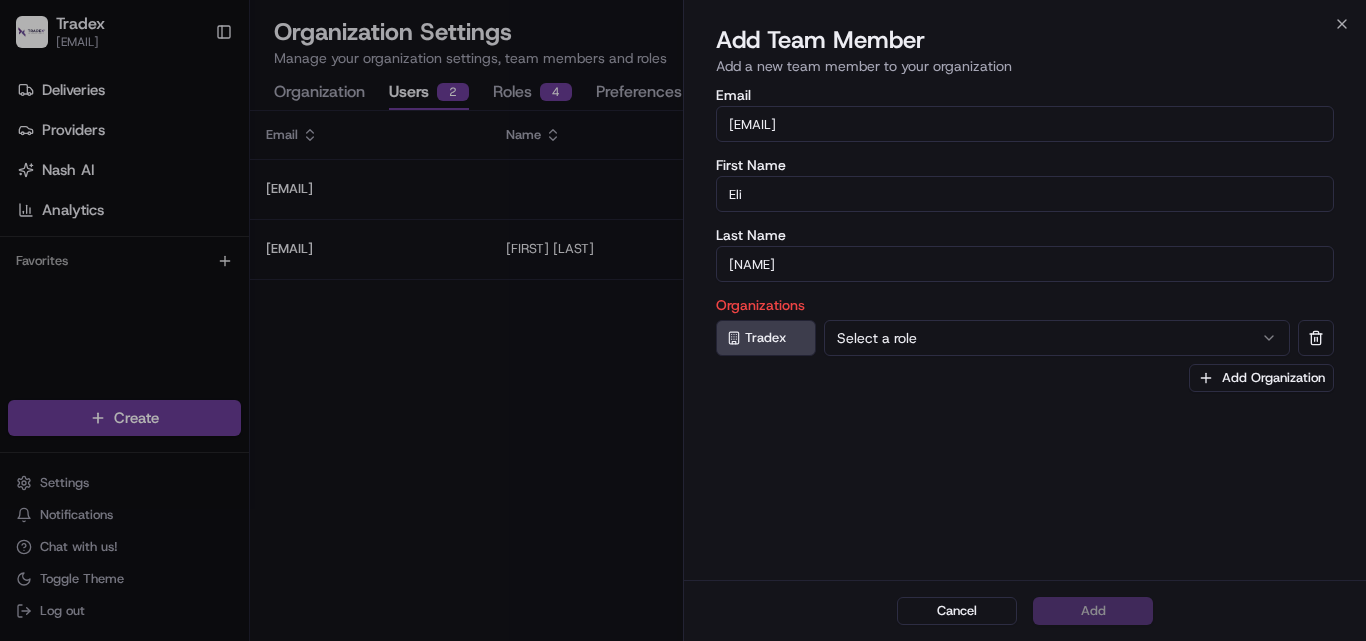 click on "Select a role" at bounding box center [1057, 338] 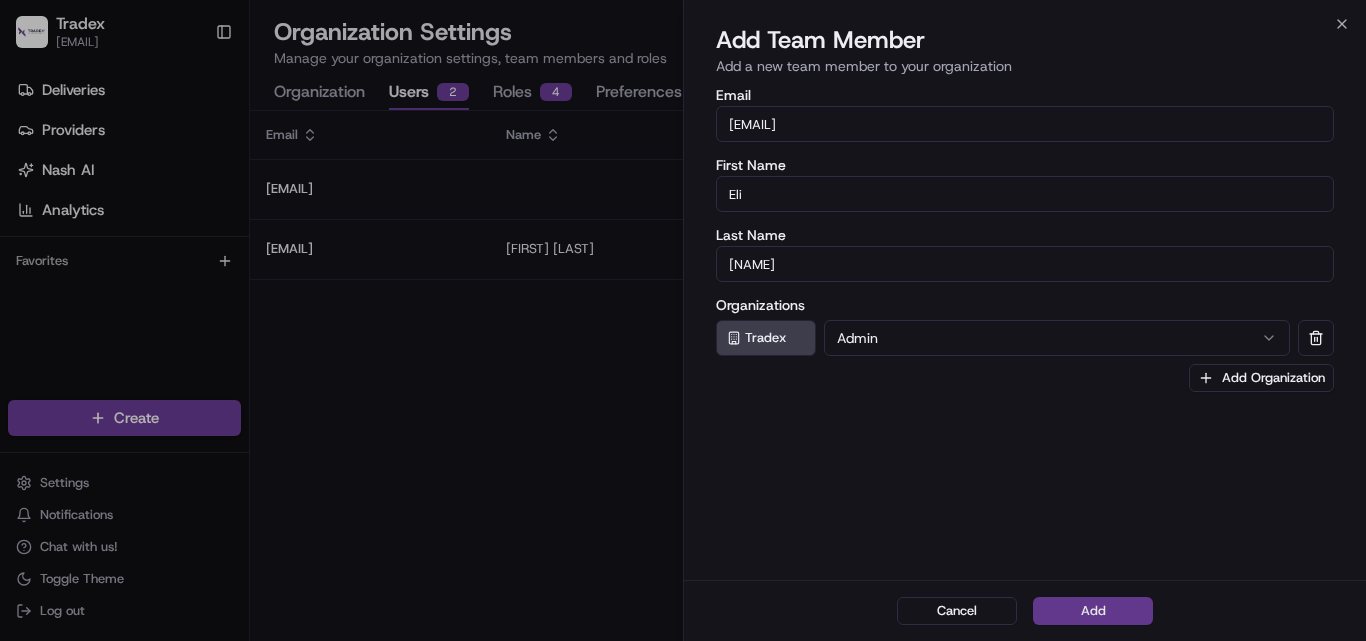 click on "Add" at bounding box center [1093, 611] 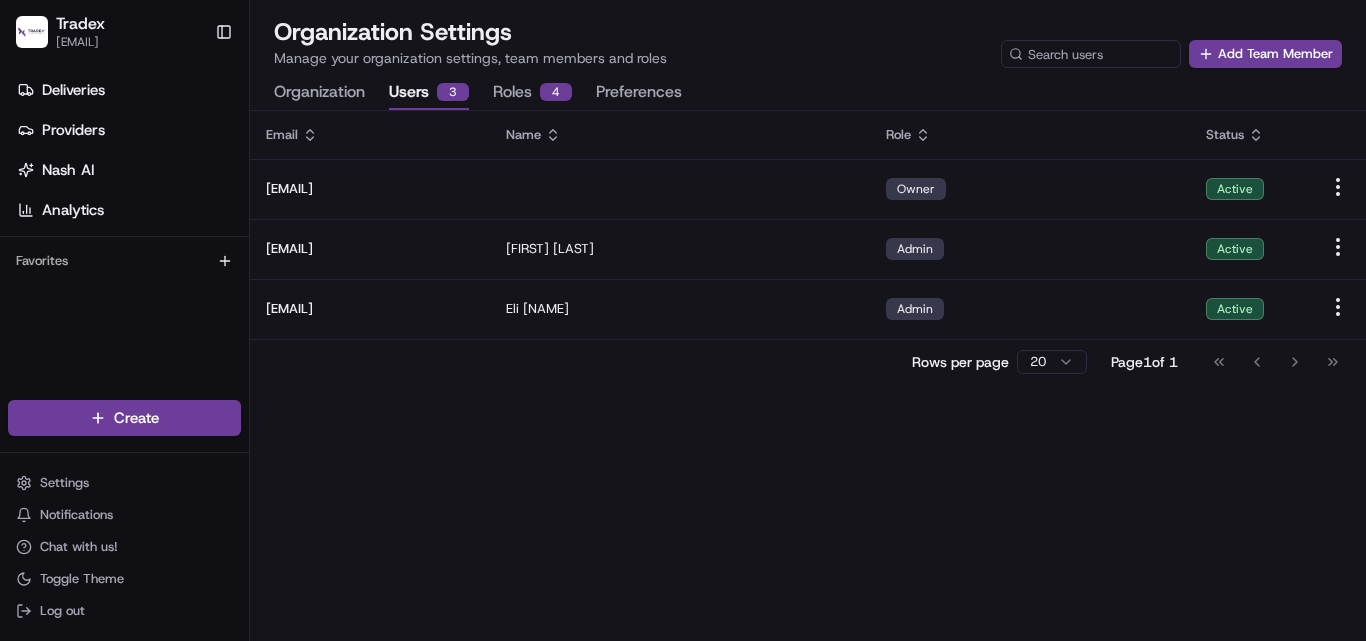 click on "3" at bounding box center [453, 92] 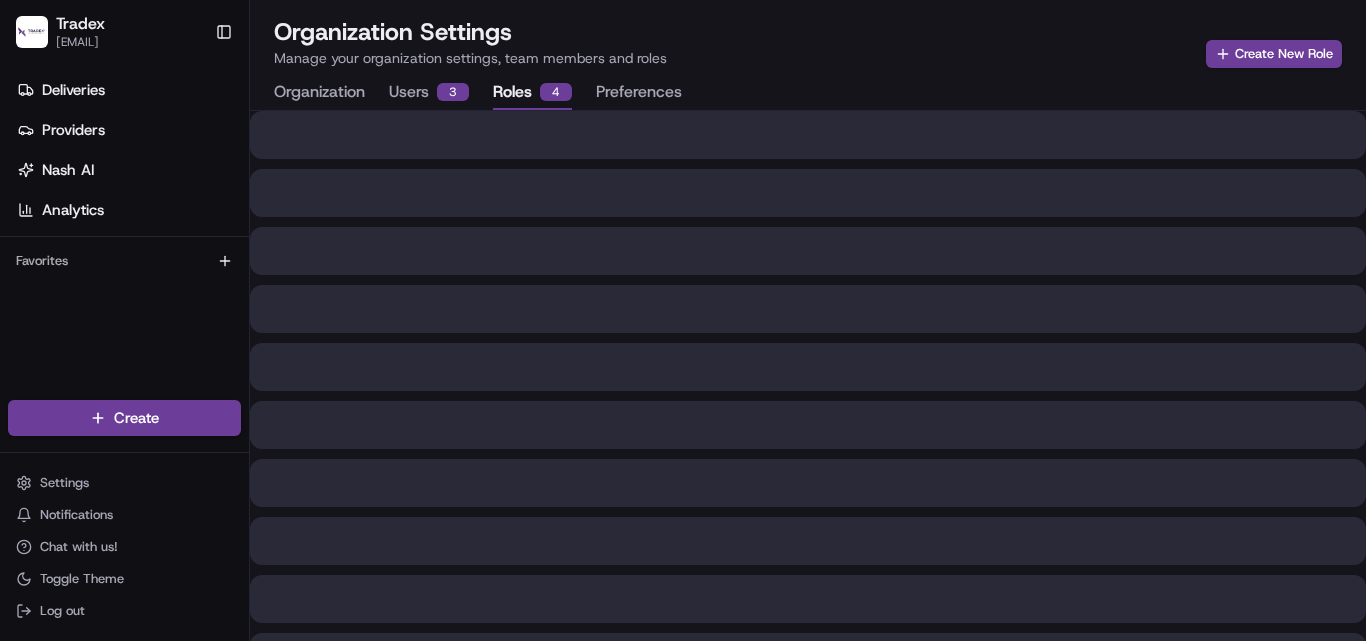 click on "4" at bounding box center (556, 92) 